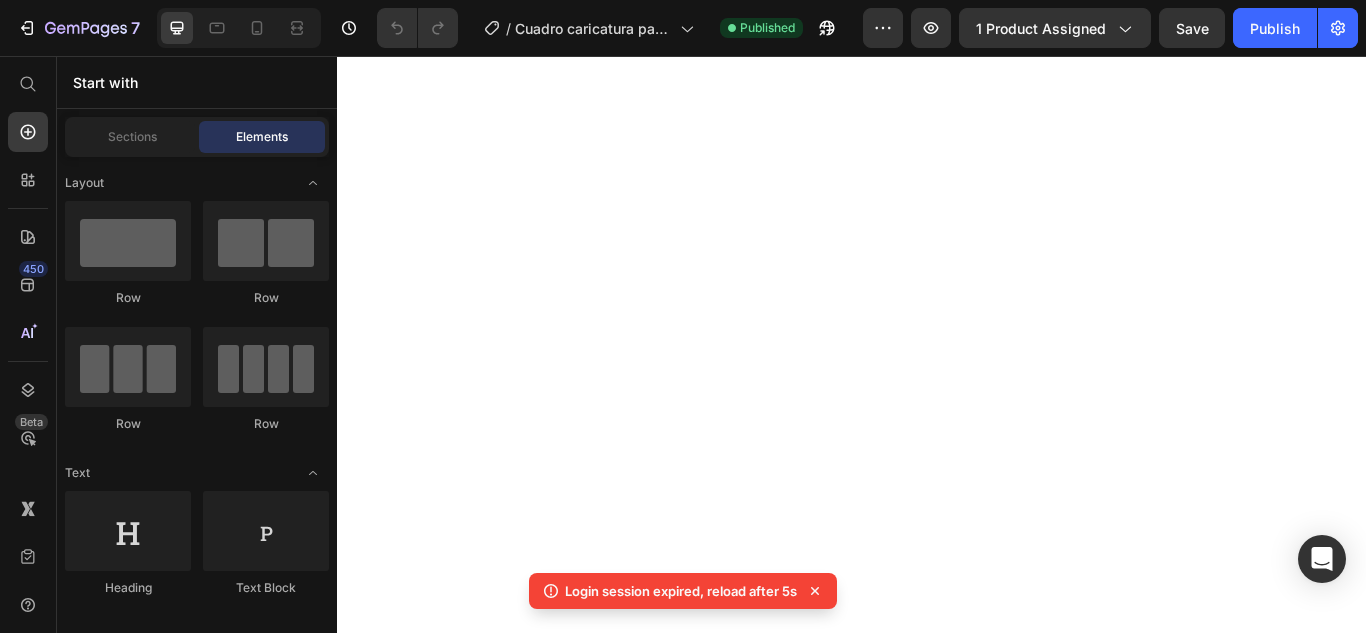 scroll, scrollTop: 0, scrollLeft: 0, axis: both 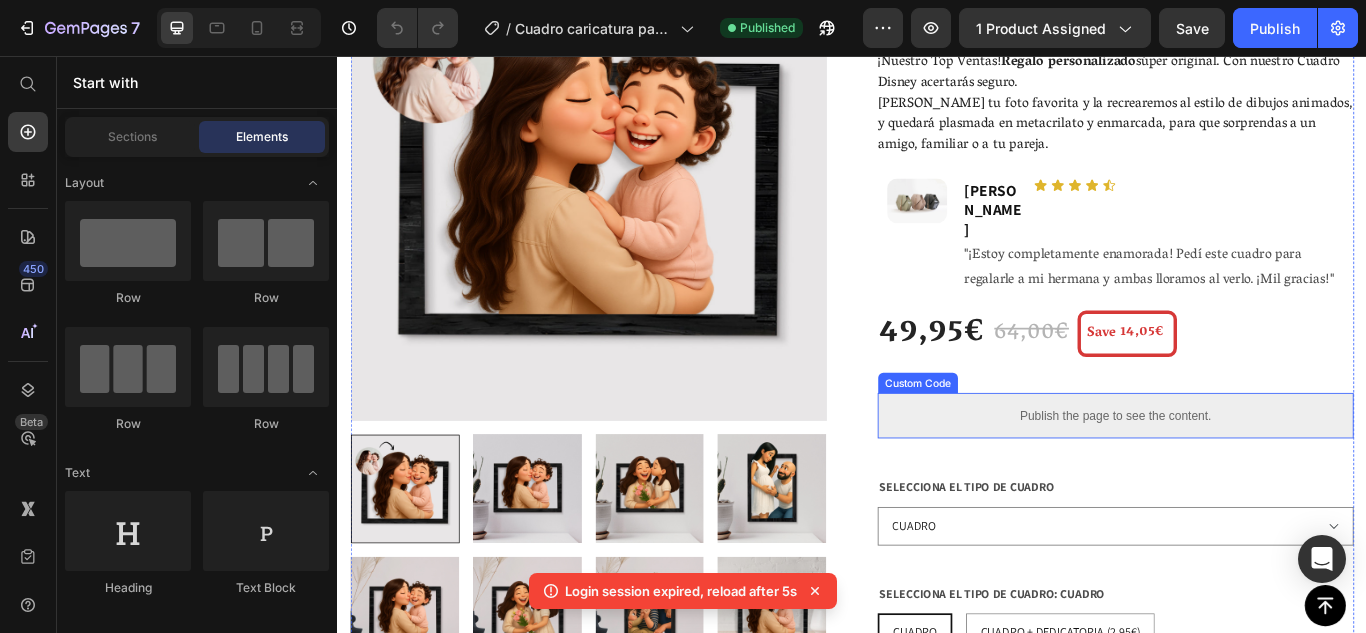 click on "Publish the page to see the content." at bounding box center (1244, 475) 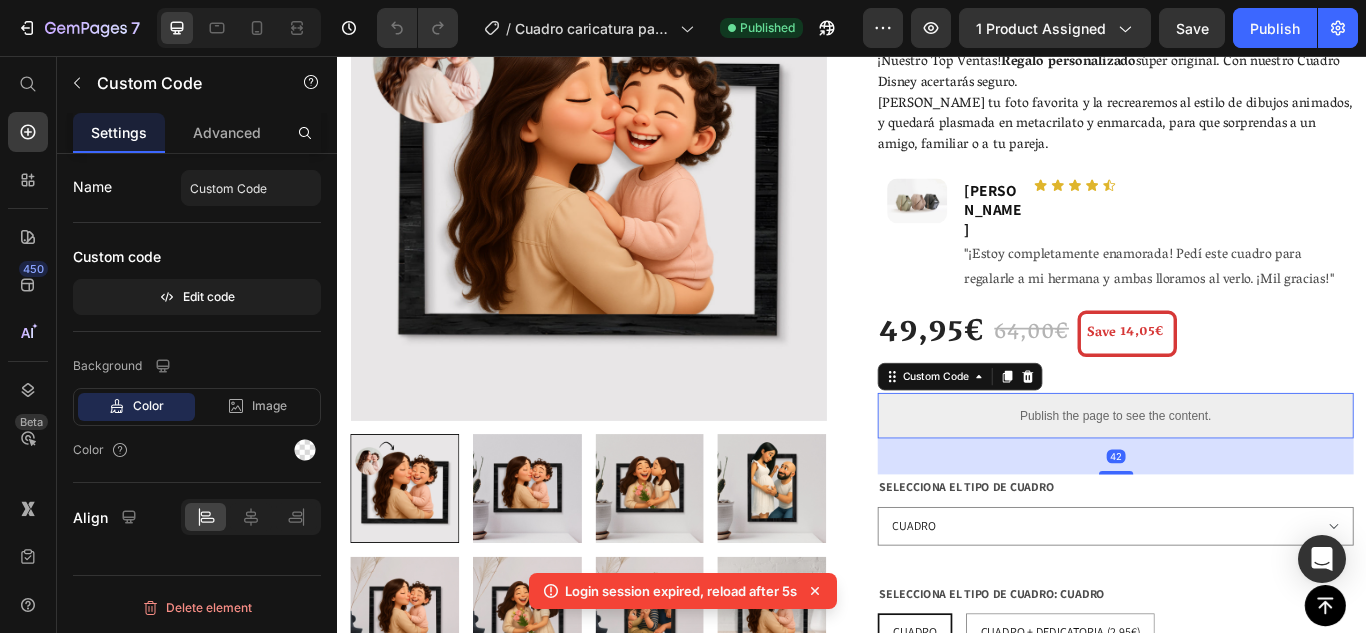 click on "Publish the page to see the content." at bounding box center (1244, 475) 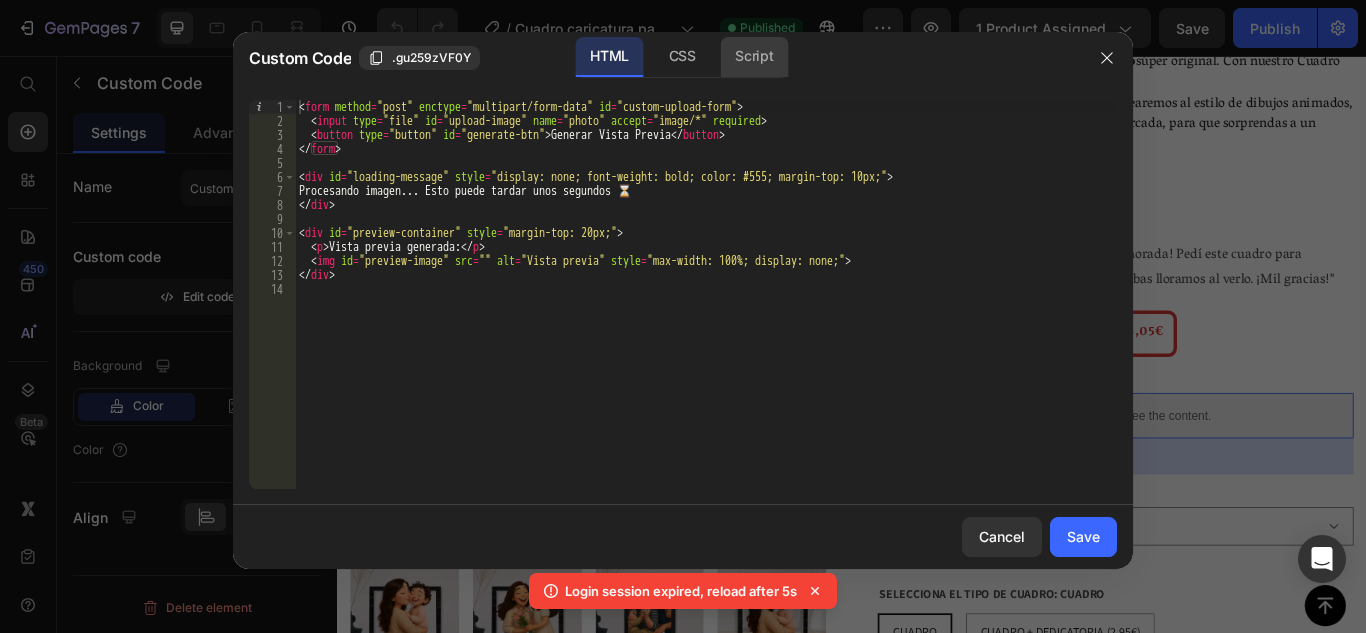 click on "Script" 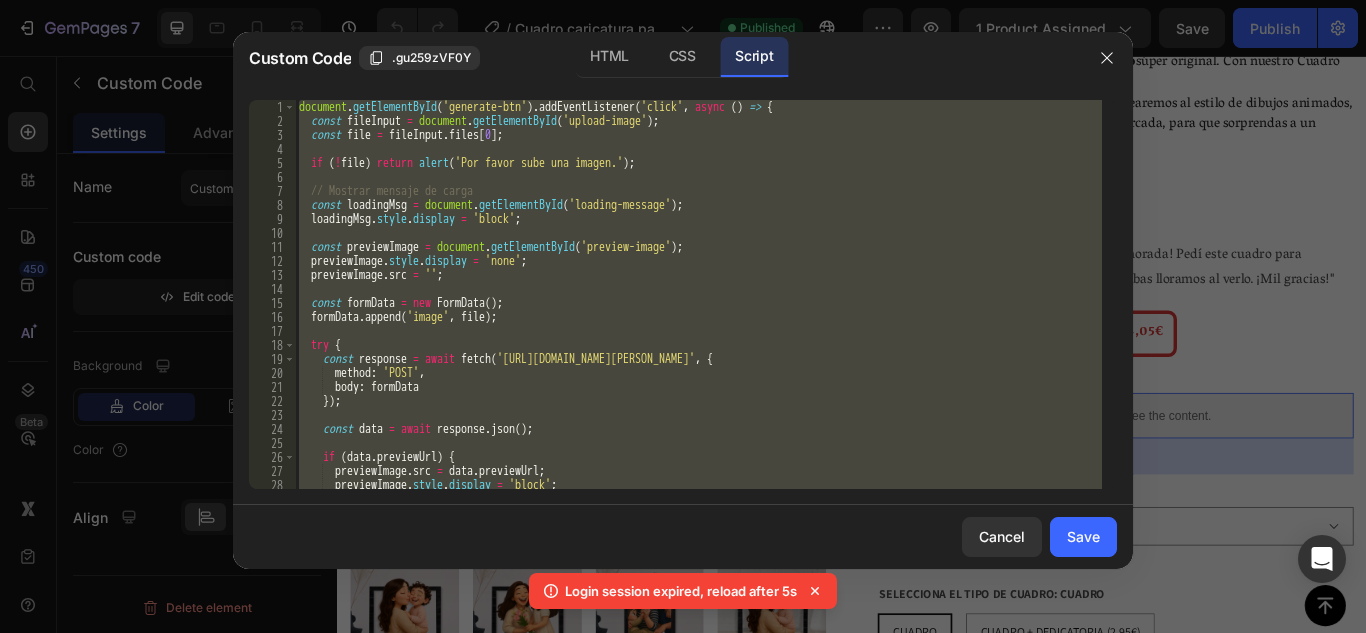 click on "document . getElementById ( 'generate-btn' ) . addEventListener ( 'click' ,   async   ( )   =>   {    const   fileInput   =   document . getElementById ( 'upload-image' ) ;    const   file   =   fileInput . files [ 0 ] ;    if   ( ! file )   return   alert ( 'Por favor sube una imagen.' ) ;    // Mostrar mensaje de carga    const   loadingMsg   =   document . getElementById ( 'loading-message' ) ;    loadingMsg . style . display   =   'block' ;    const   previewImage   =   document . getElementById ( 'preview-image' ) ;    previewImage . style . display   =   'none' ;    previewImage . src   =   '' ;    const   formData   =   new   FormData ( ) ;    formData . append ( 'image' ,   file ) ;    try   {      const   response   =   await   fetch ( '[URL][DOMAIN_NAME]' ,   {         method :   'POST' ,         body :   formData      }) ;      const   data   =   await   response . json ( ) ;      if   ( data . previewUrl )   {         previewImage . src   =   data . previewUrl ;" at bounding box center [698, 294] 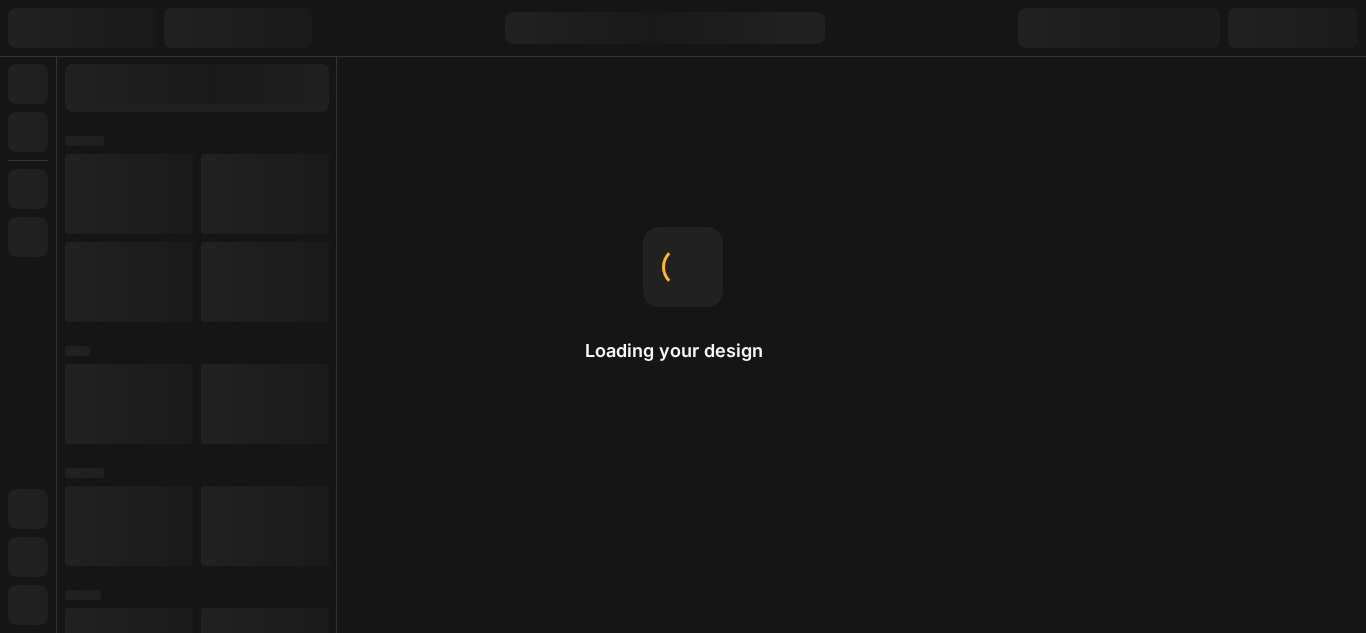 scroll, scrollTop: 0, scrollLeft: 0, axis: both 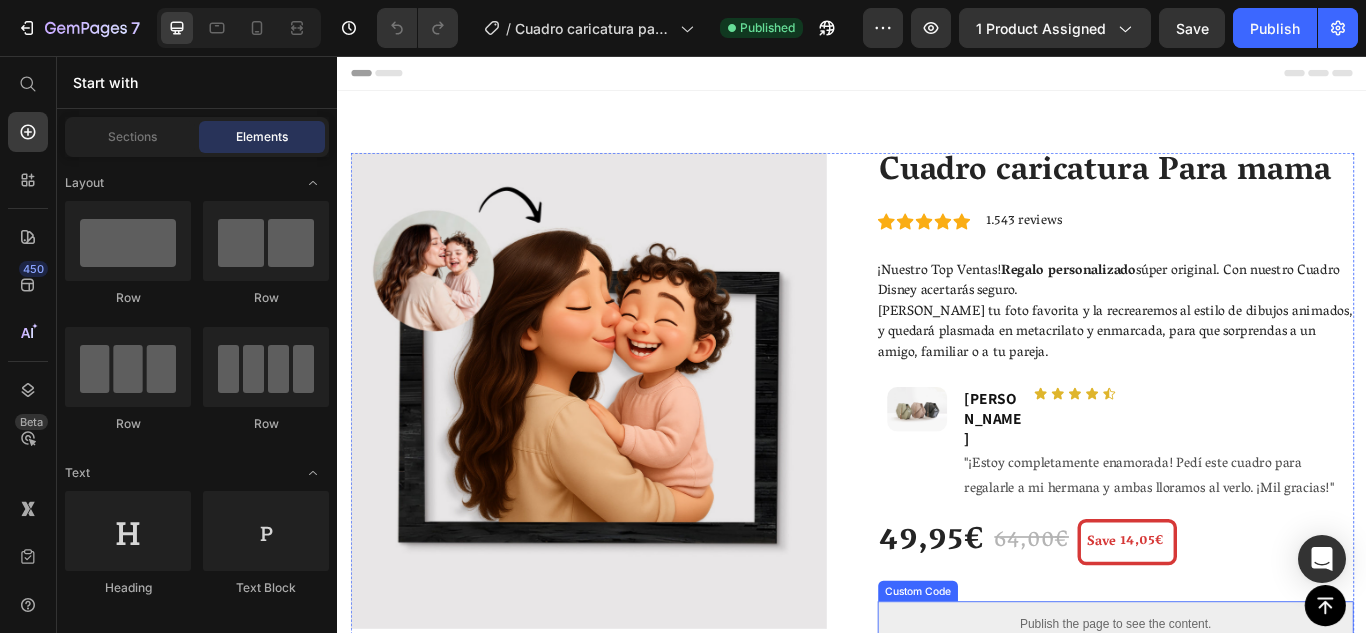 click on "Publish the page to see the content." at bounding box center [1244, 718] 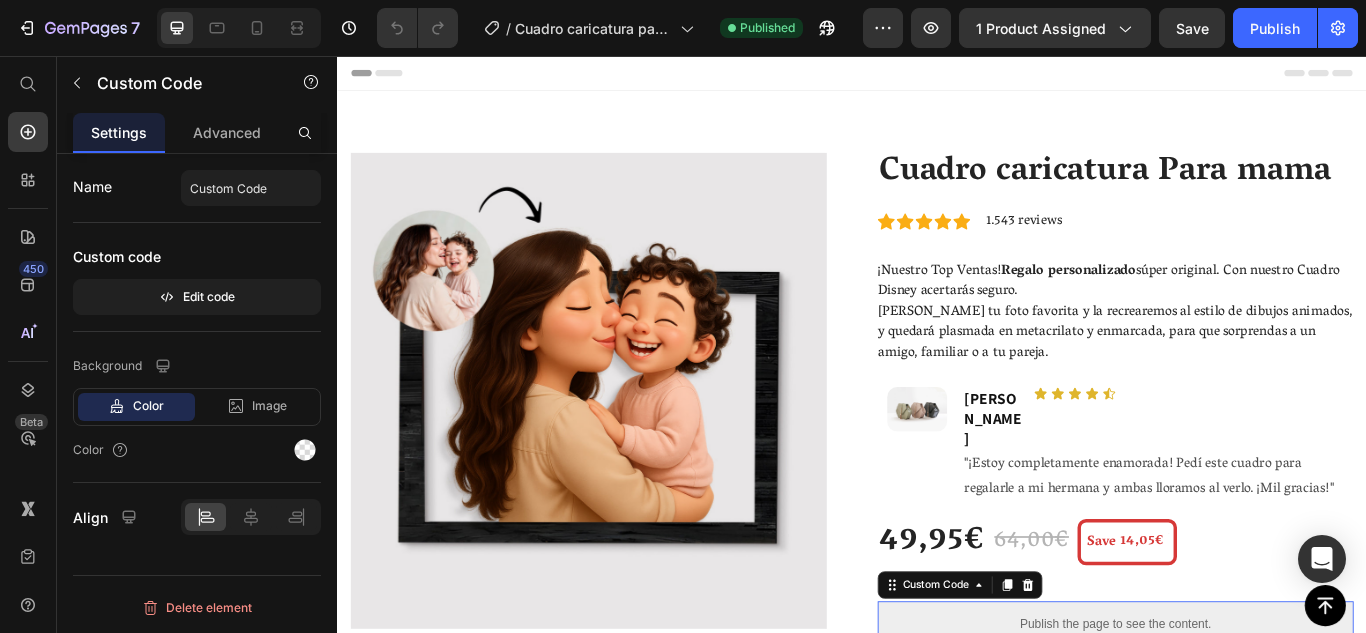 click on "Publish the page to see the content." at bounding box center (1244, 718) 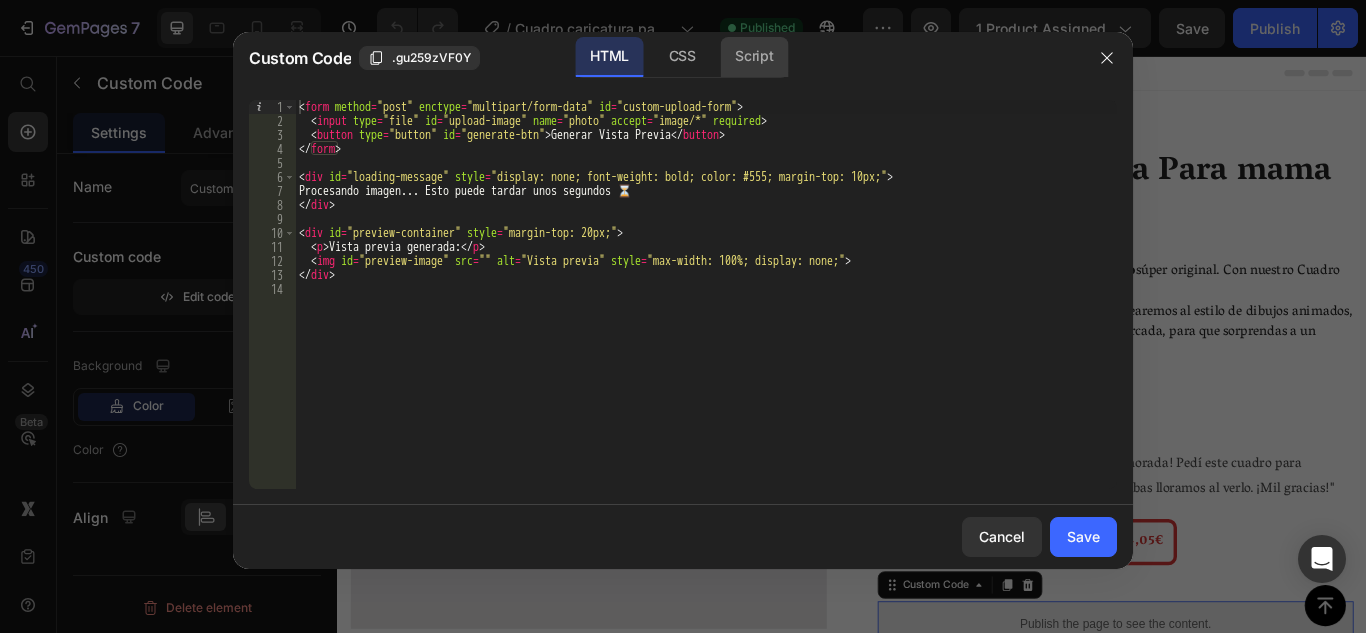 click on "Script" 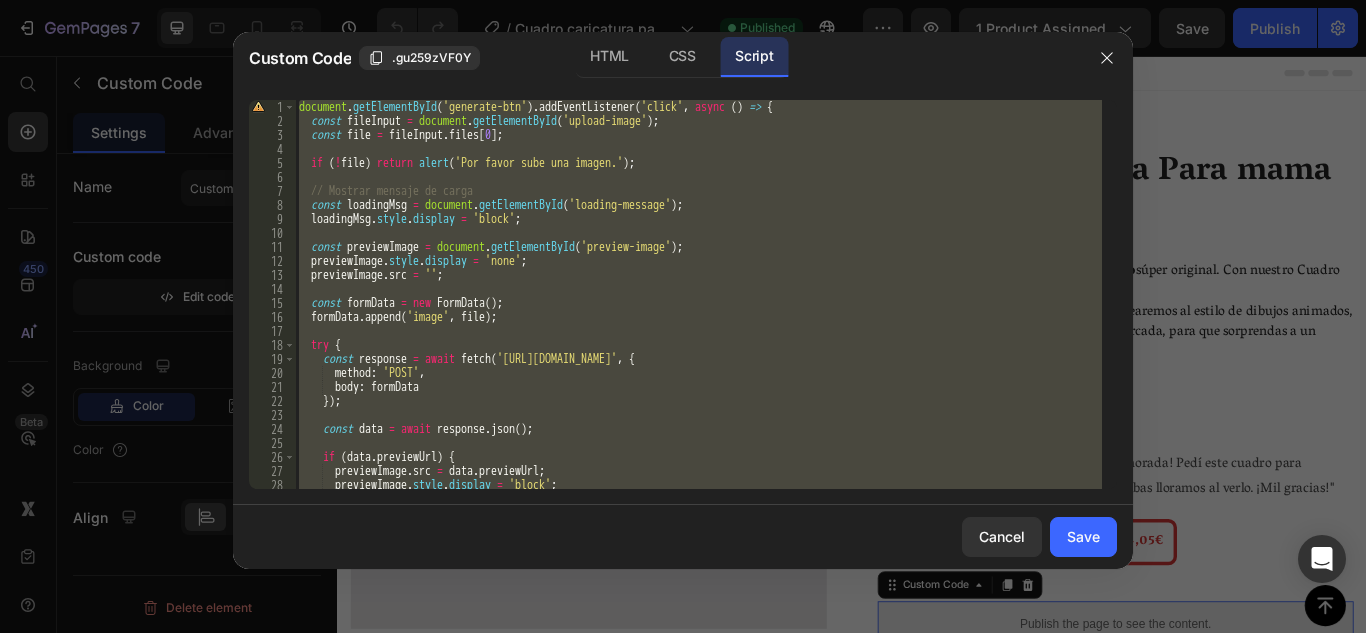 click on "document . getElementById ( 'generate-btn' ) . addEventListener ( 'click' ,   async   ( )   =>   {    const   fileInput   =   document . getElementById ( 'upload-image' ) ;    const   file   =   fileInput . files [ 0 ] ;    if   ( ! file )   return   alert ( 'Por favor sube una imagen.' ) ;    // Mostrar mensaje de carga    const   loadingMsg   =   document . getElementById ( 'loading-message' ) ;    loadingMsg . style . display   =   'block' ;    const   previewImage   =   document . getElementById ( 'preview-image' ) ;    previewImage . style . display   =   'none' ;    previewImage . src   =   '' ;    const   formData   =   new   FormData ( ) ;    formData . append ( 'image' ,   file ) ;    try   {      const   response   =   await   fetch ( '[URL][DOMAIN_NAME]' ,   {         method :   'POST' ,         body :   formData      }) ;      const   data   =   await   response . json ( ) ;      if   ( data . previewUrl )   {         previewImage . src   =   data . previewUrl ;" at bounding box center [698, 294] 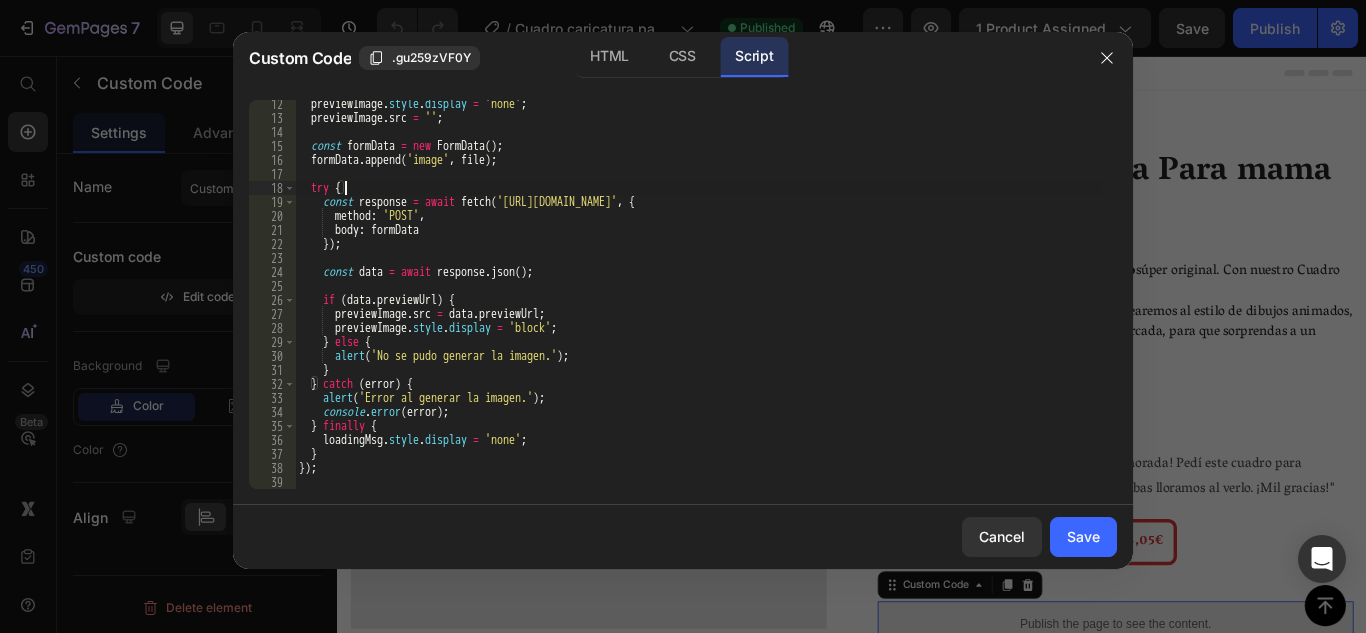 scroll, scrollTop: 157, scrollLeft: 0, axis: vertical 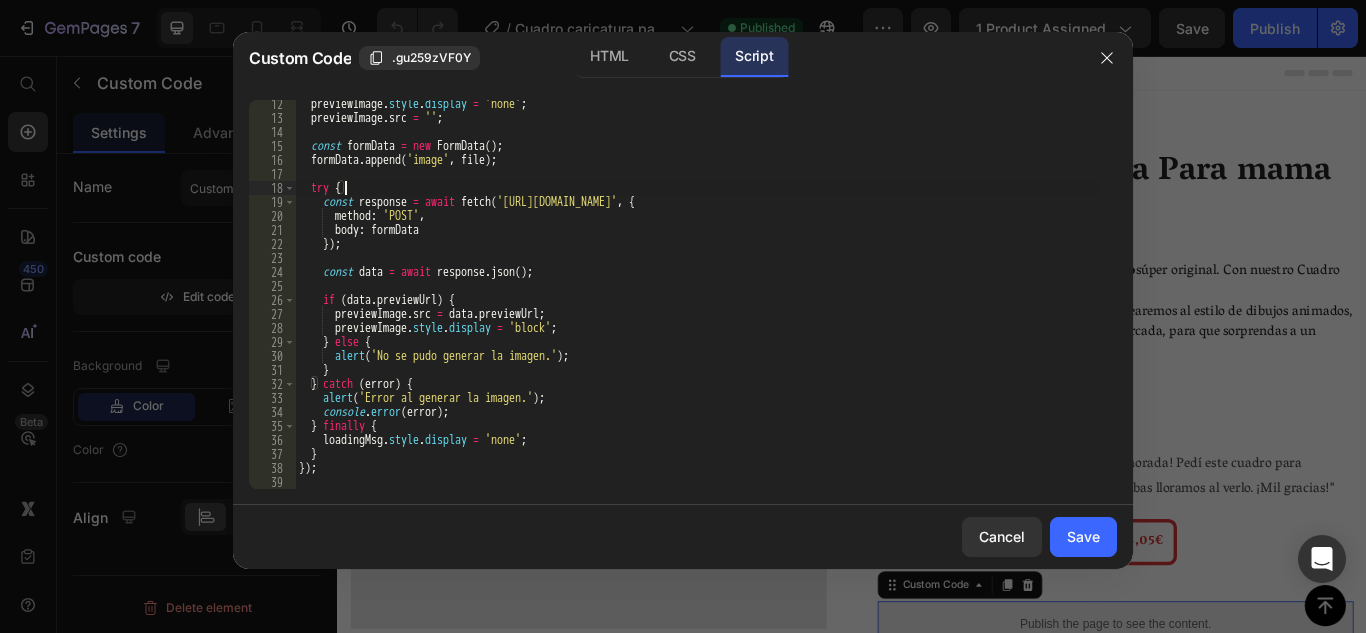 click on "previewImage . style . display   =   'none' ;    previewImage . src   =   '' ;    const   formData   =   new   FormData ( ) ;    formData . append ( 'image' ,   file ) ;    try   {      const   response   =   await   fetch ( '[URL][DOMAIN_NAME]' ,   {         method :   'POST' ,         body :   formData      }) ;      const   data   =   await   response . json ( ) ;      if   ( data . previewUrl )   {         previewImage . src   =   data . previewUrl ;         previewImage . style . display   =   'block' ;      }   else   {         alert ( 'No se pudo generar la imagen.' ) ;      }    }   catch   ( error )   {      alert ( 'Error al generar la imagen.' ) ;      console . error ( error ) ;    }   finally   {      loadingMsg . style . display   =   'none' ;    } }) ;" at bounding box center (698, 305) 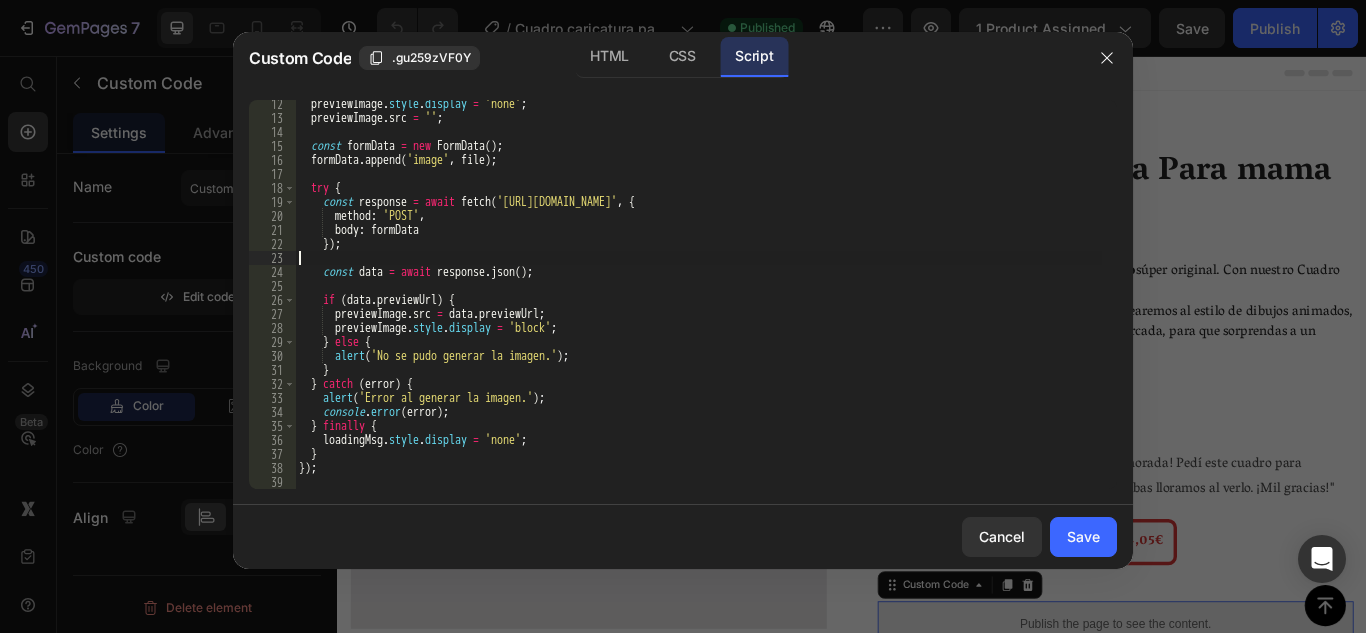 click on "previewImage . style . display   =   'none' ;    previewImage . src   =   '' ;    const   formData   =   new   FormData ( ) ;    formData . append ( 'image' ,   file ) ;    try   {      const   response   =   await   fetch ( '[URL][DOMAIN_NAME]' ,   {         method :   'POST' ,         body :   formData      }) ;      const   data   =   await   response . json ( ) ;      if   ( data . previewUrl )   {         previewImage . src   =   data . previewUrl ;         previewImage . style . display   =   'block' ;      }   else   {         alert ( 'No se pudo generar la imagen.' ) ;      }    }   catch   ( error )   {      alert ( 'Error al generar la imagen.' ) ;      console . error ( error ) ;    }   finally   {      loadingMsg . style . display   =   'none' ;    } }) ;" at bounding box center (698, 305) 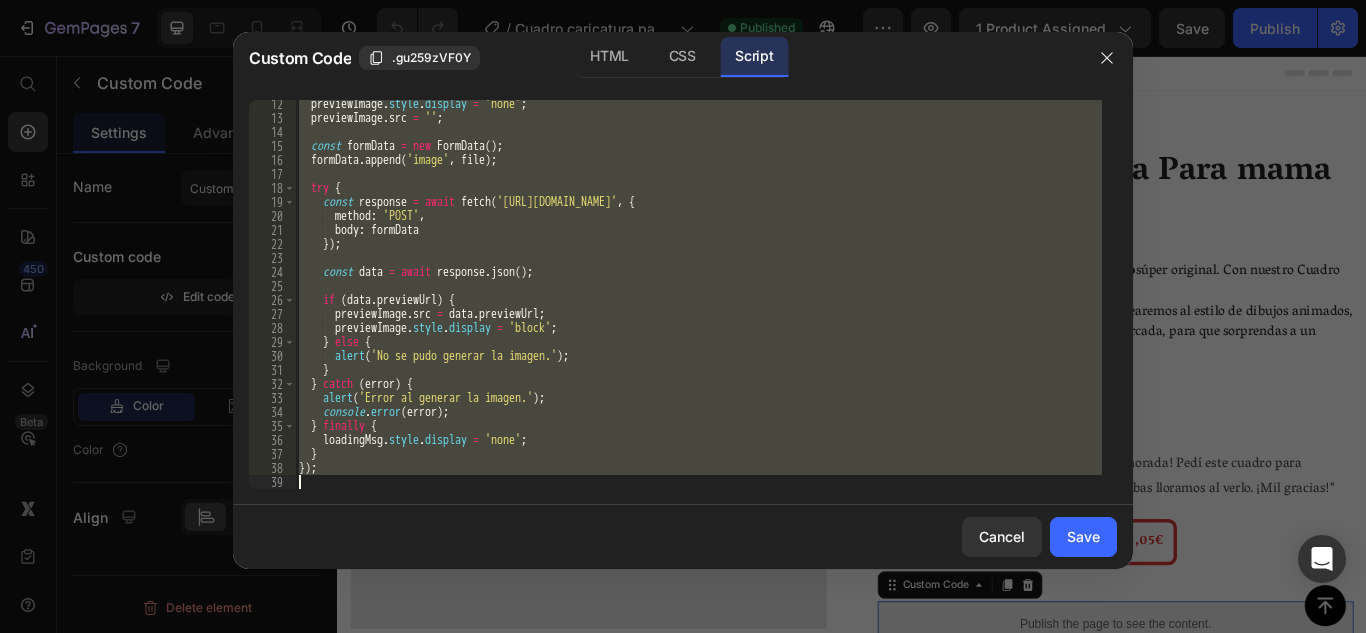 paste 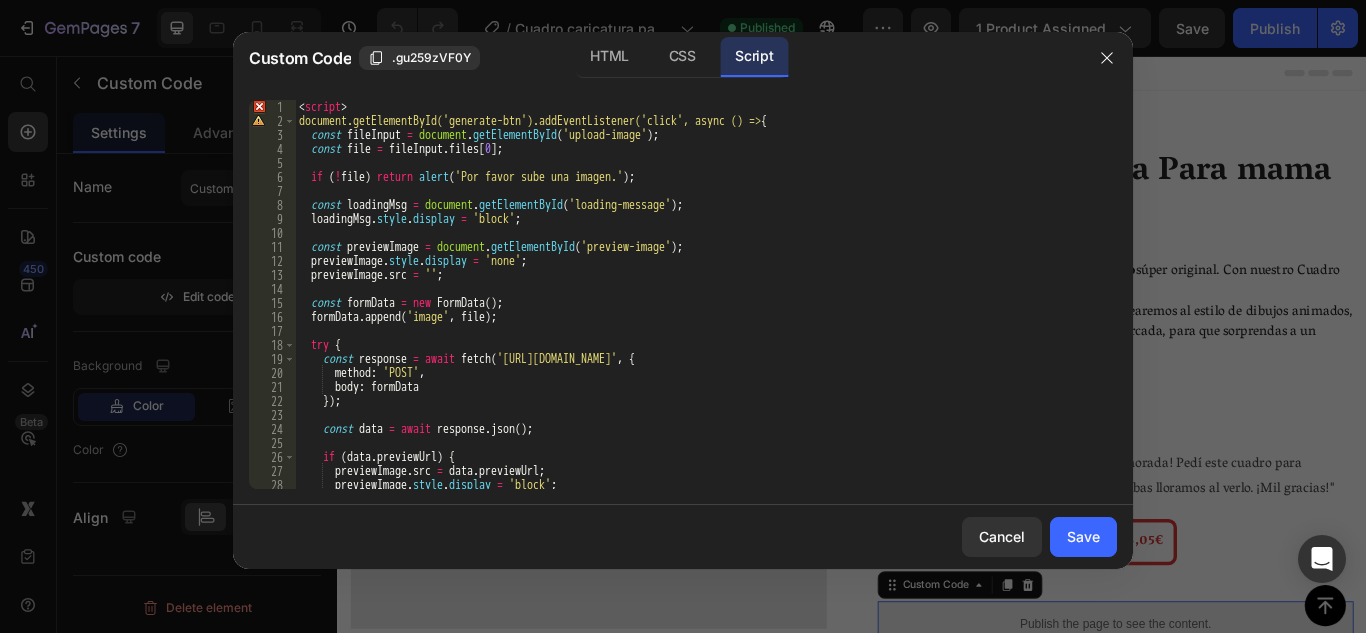 scroll, scrollTop: 0, scrollLeft: 0, axis: both 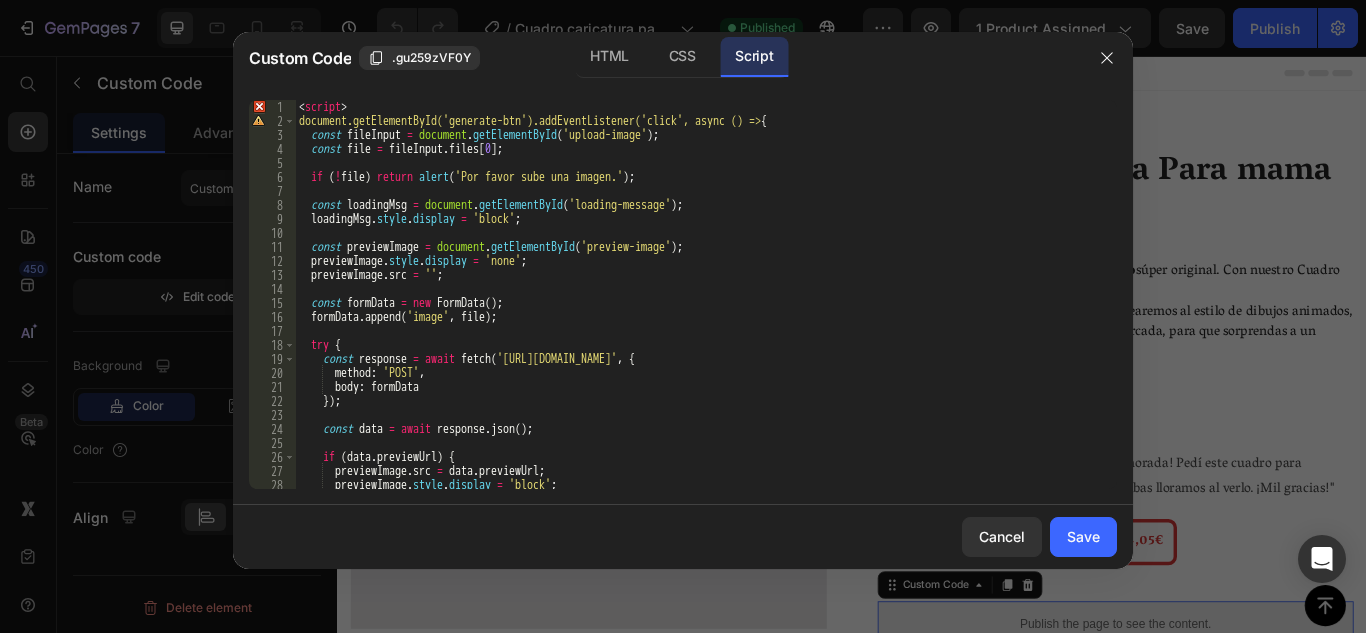 click on "< script > document.getElementById('generate-btn').addEventListener('click', async () =>  {    const   fileInput   =   document . getElementById ( 'upload-image' ) ;    const   file   =   fileInput . files [ 0 ] ;    if   ( ! file )   return   alert ( 'Por favor sube una imagen.' ) ;    const   loadingMsg   =   document . getElementById ( 'loading-message' ) ;    loadingMsg . style . display   =   'block' ;    const   previewImage   =   document . getElementById ( 'preview-image' ) ;    previewImage . style . display   =   'none' ;    previewImage . src   =   '' ;    const   formData   =   new   FormData ( ) ;    formData . append ( 'image' ,   file ) ;    try   {      const   response   =   await   fetch ( '[URL][DOMAIN_NAME]' ,   {         method :   'POST' ,         body :   formData      }) ;      const   data   =   await   response . json ( ) ;      if   ( data . previewUrl )   {         previewImage . src   =   data . previewUrl ;         previewImage . style . display   =" at bounding box center [698, 308] 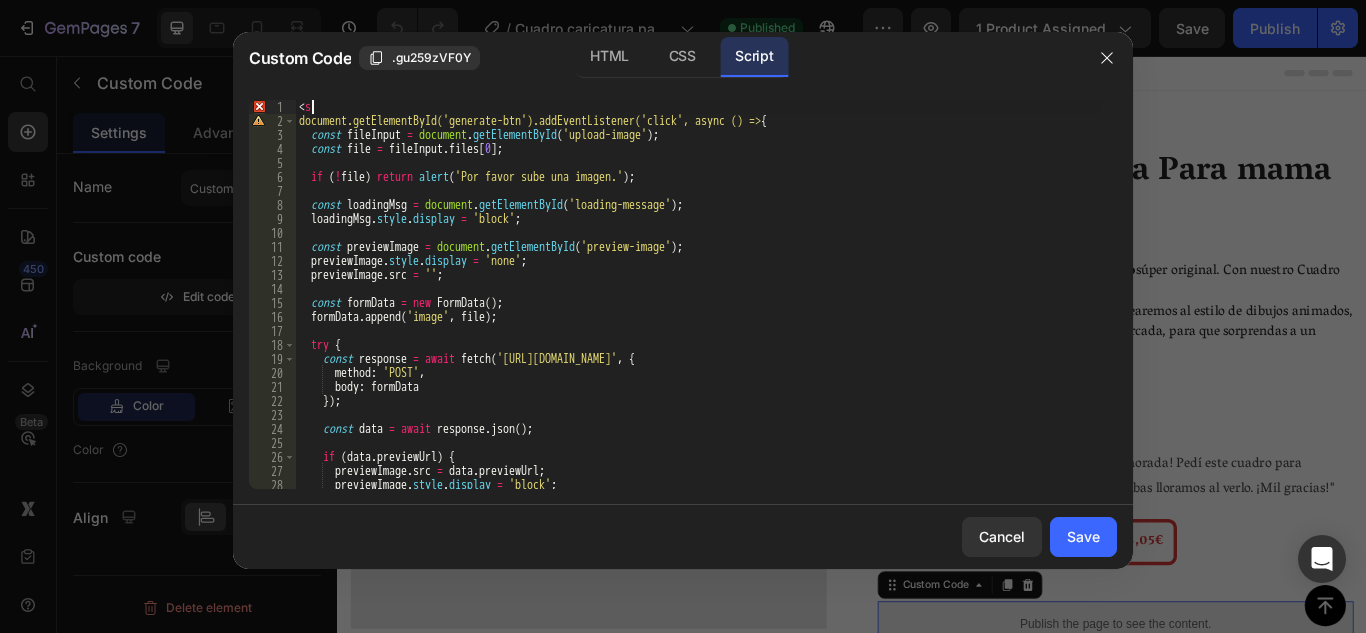 type on "<" 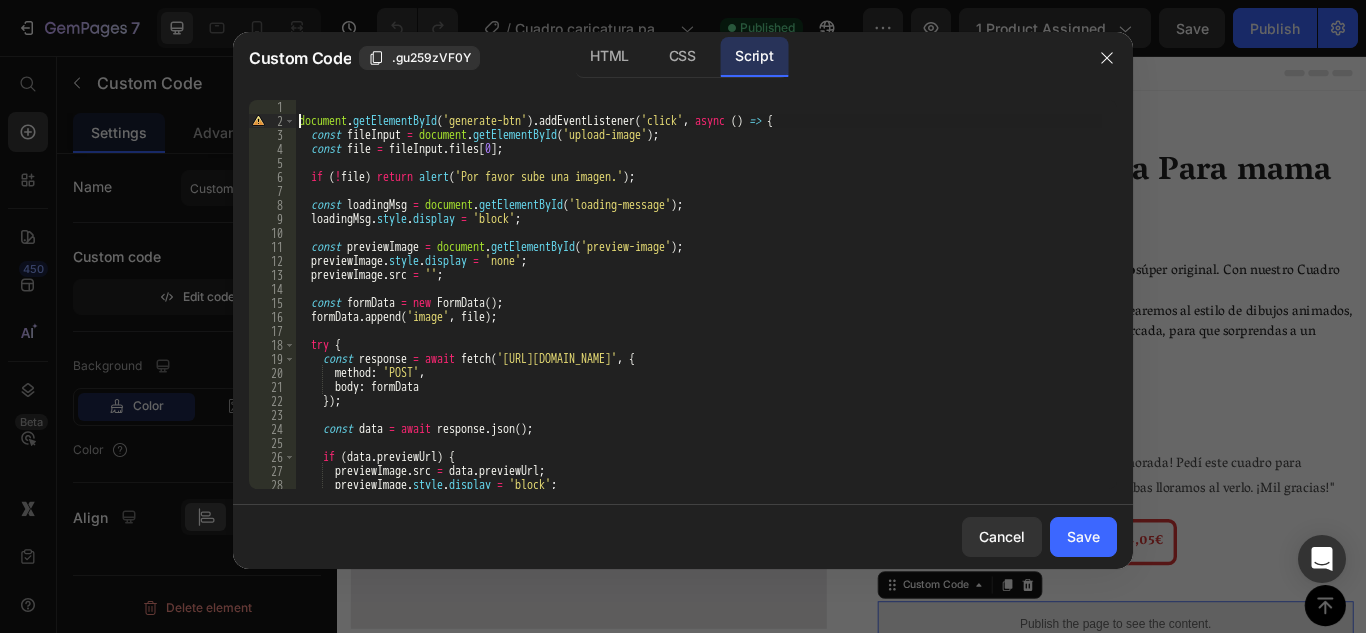 type on "const file = fileInput.files[0];" 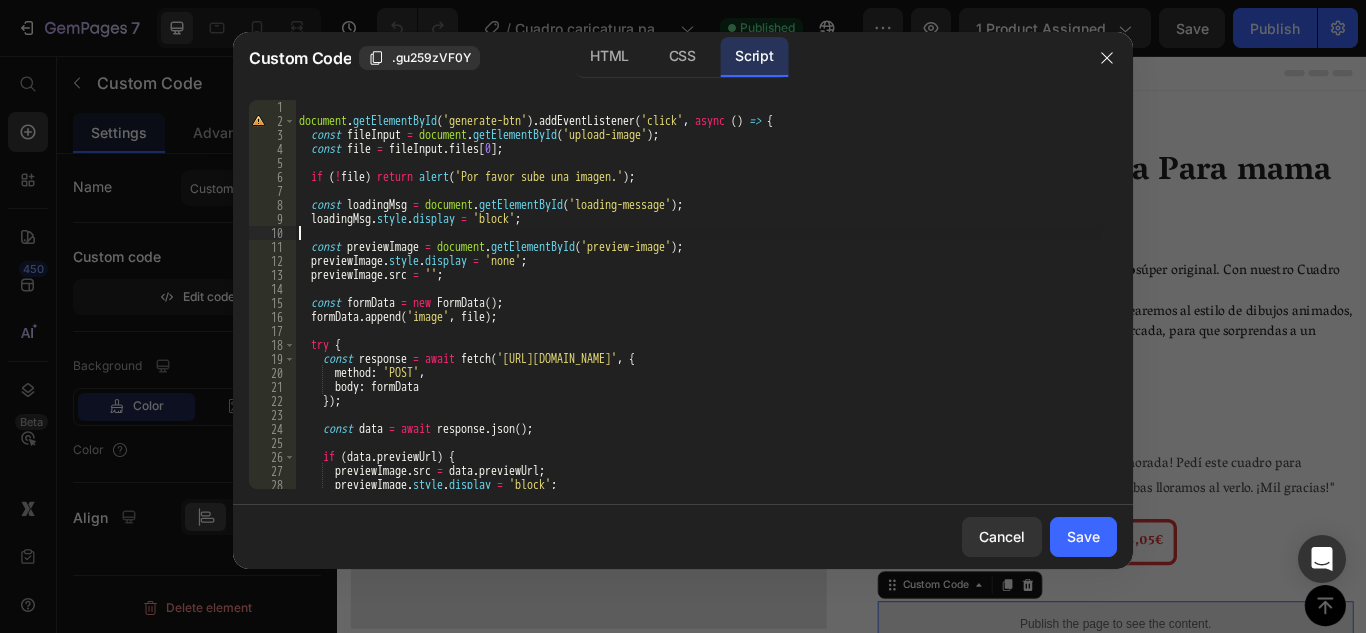 type on "previewImage.src = '';" 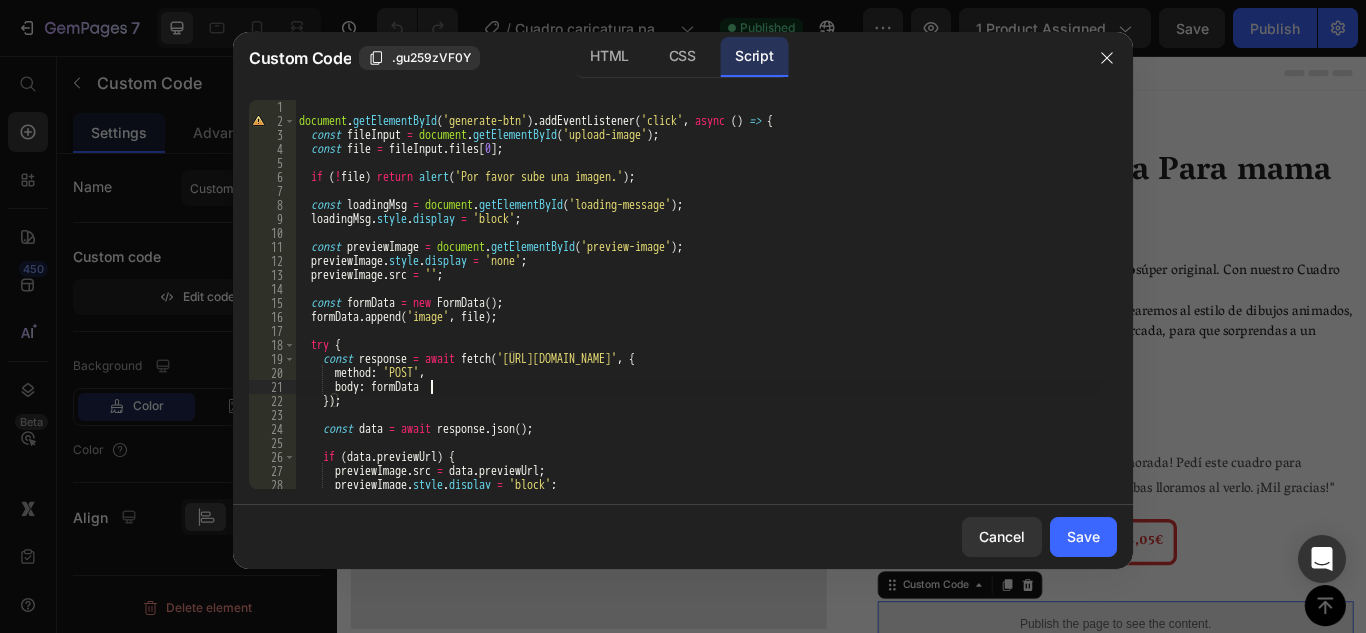 type on "});" 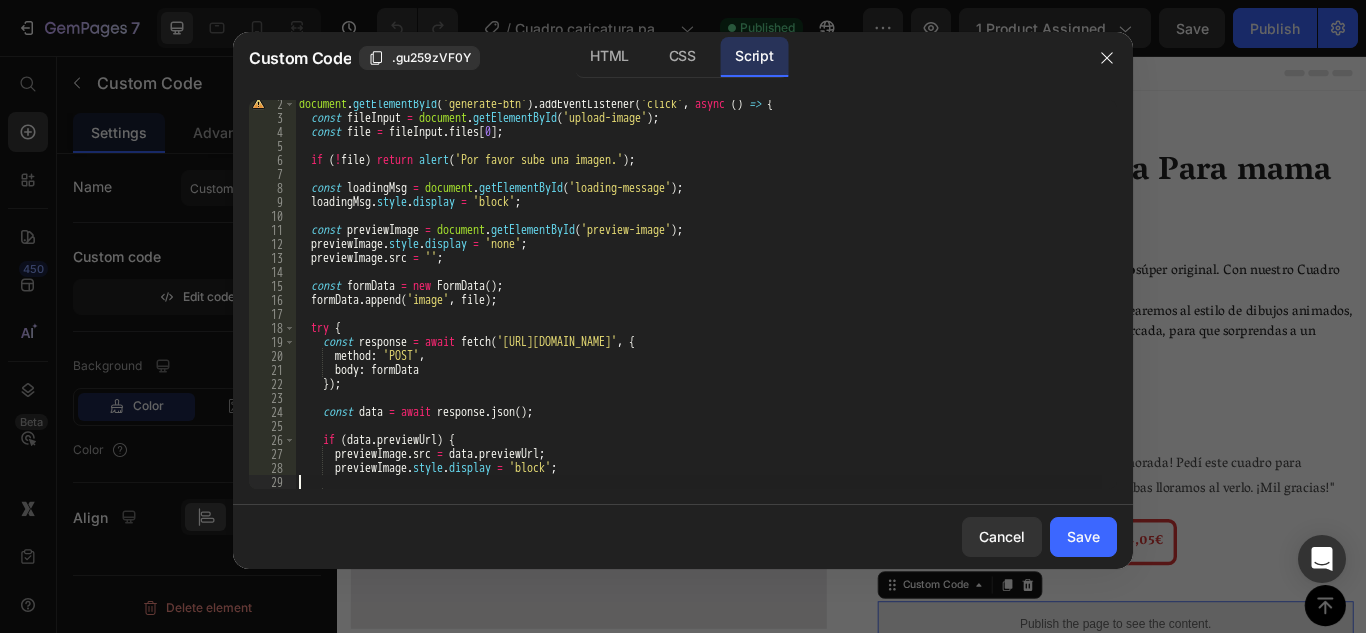 type on "const productForm = document.getElementById('product-form');" 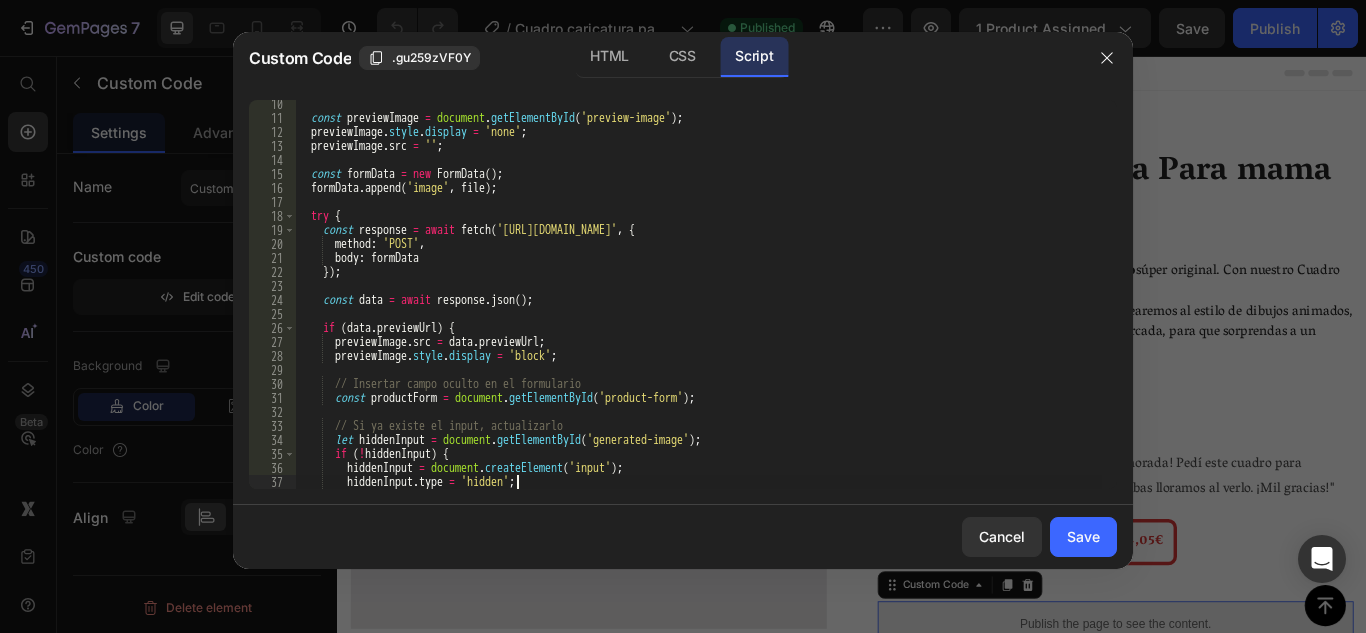 type on "}" 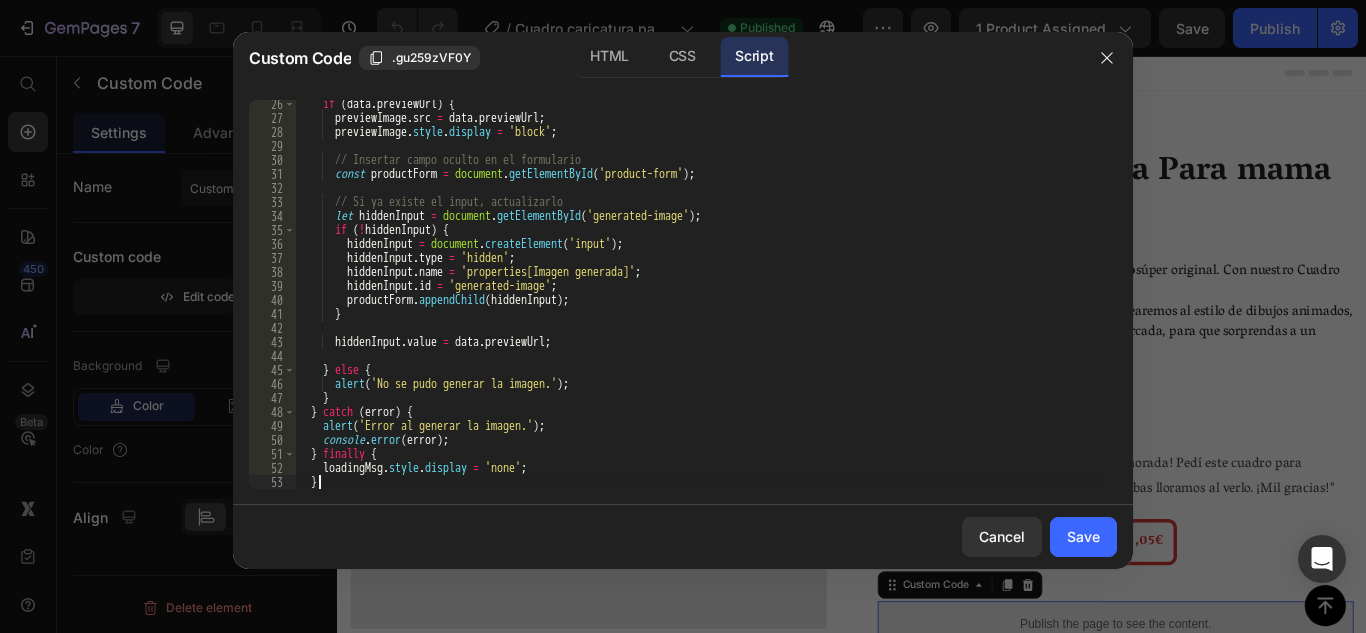 type on "</script>" 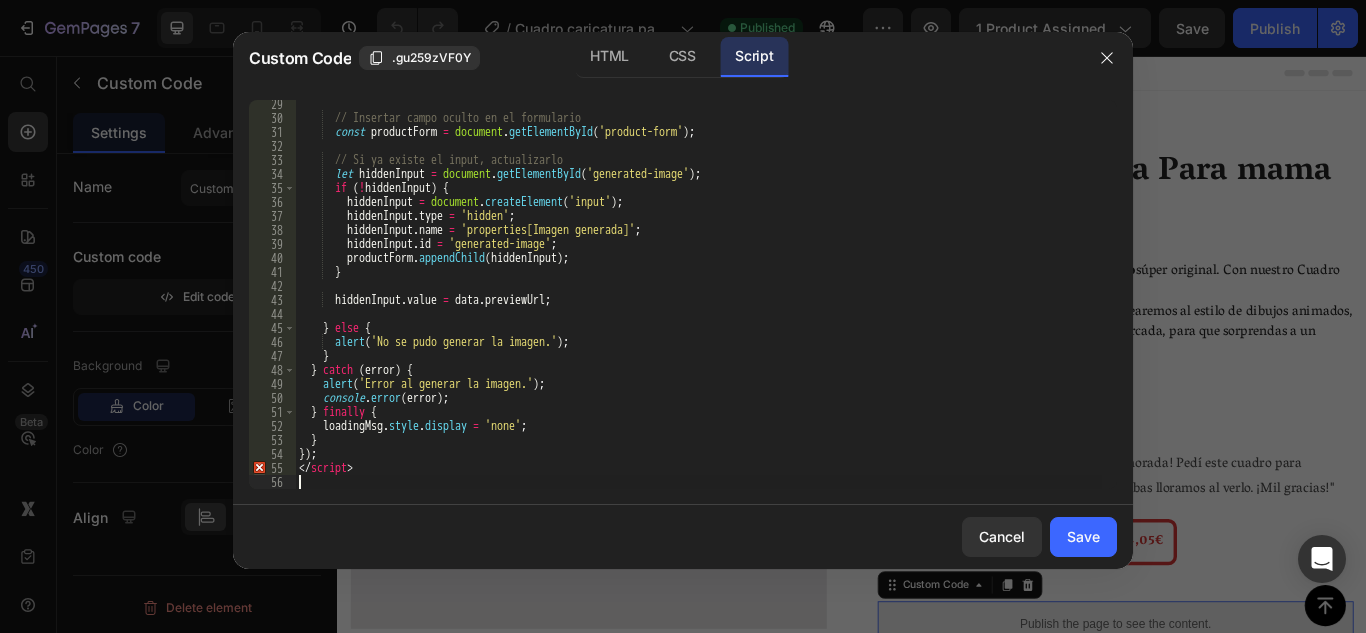 type on "</script>" 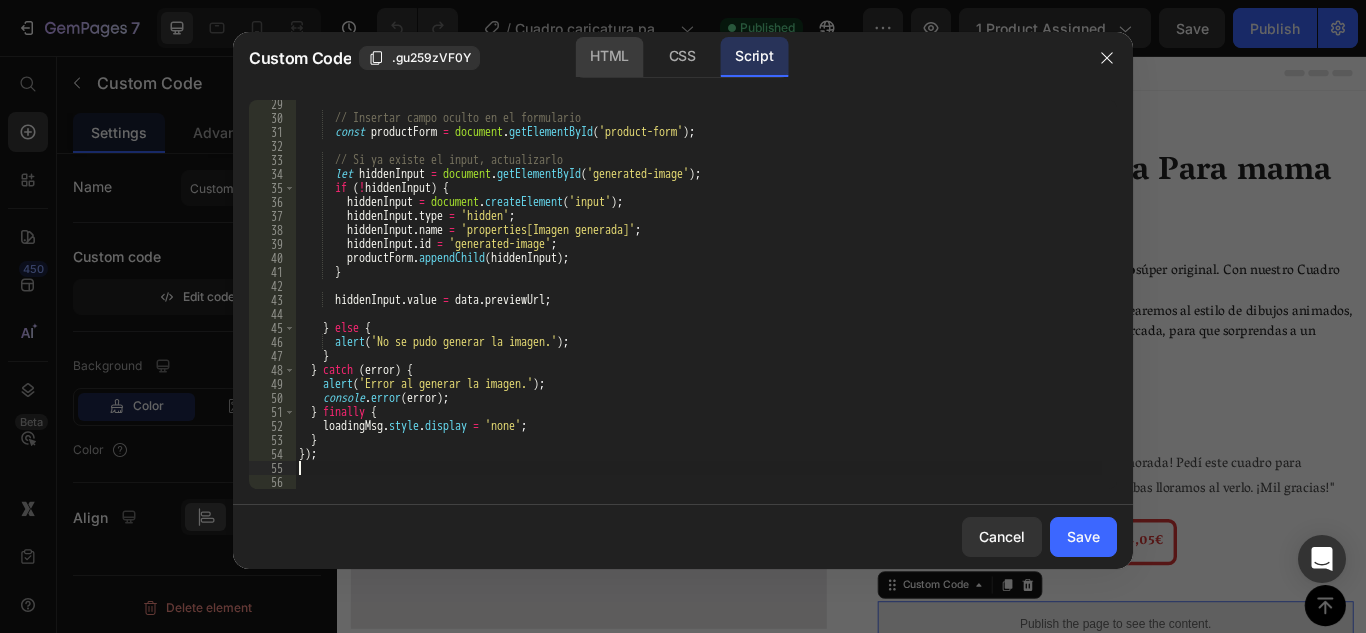 click on "HTML" 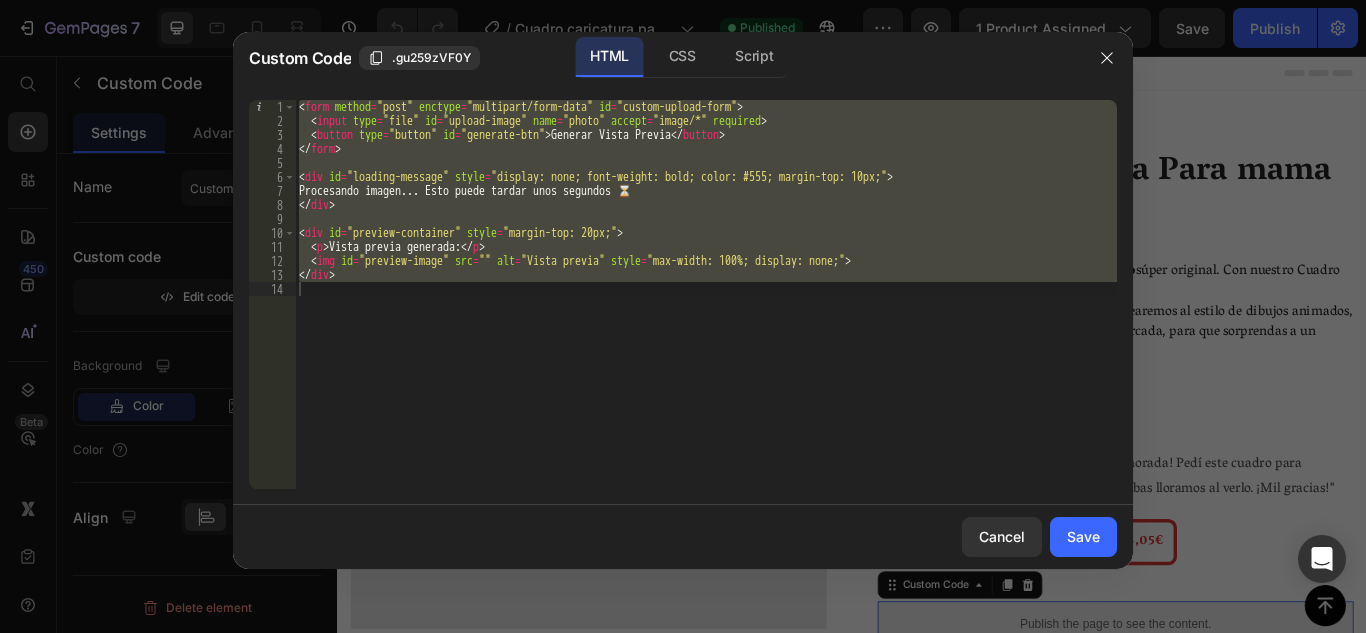 type on "</div>" 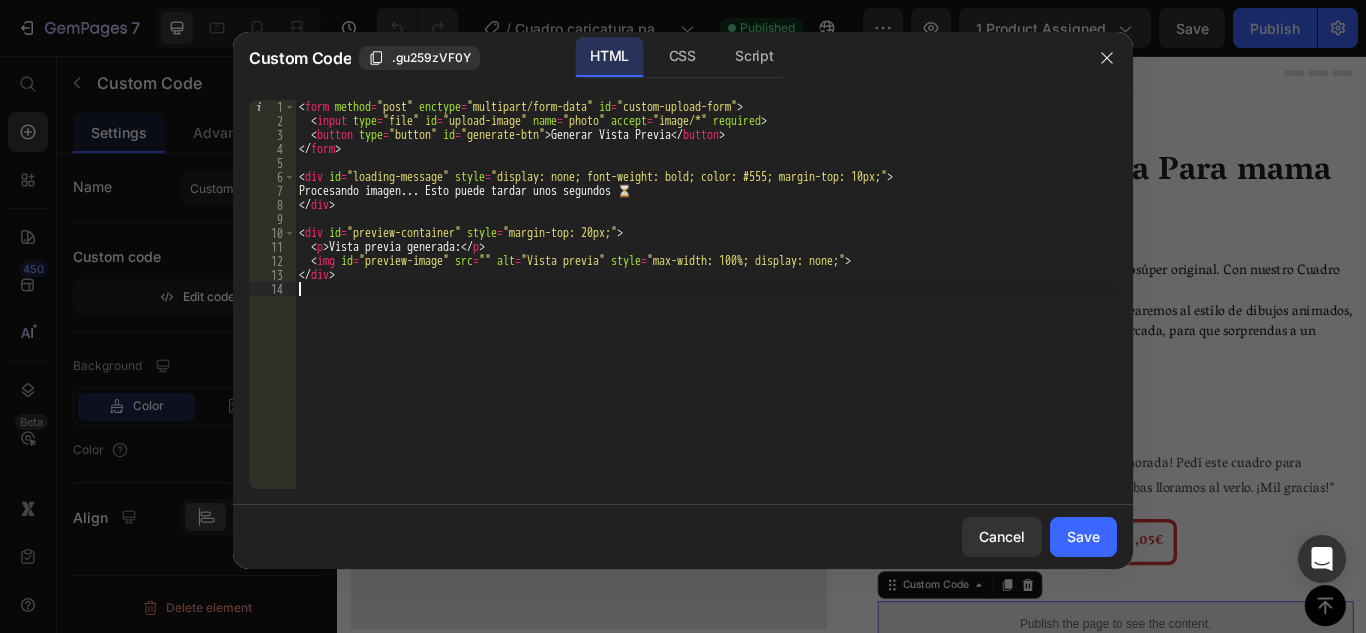 type on "</div>" 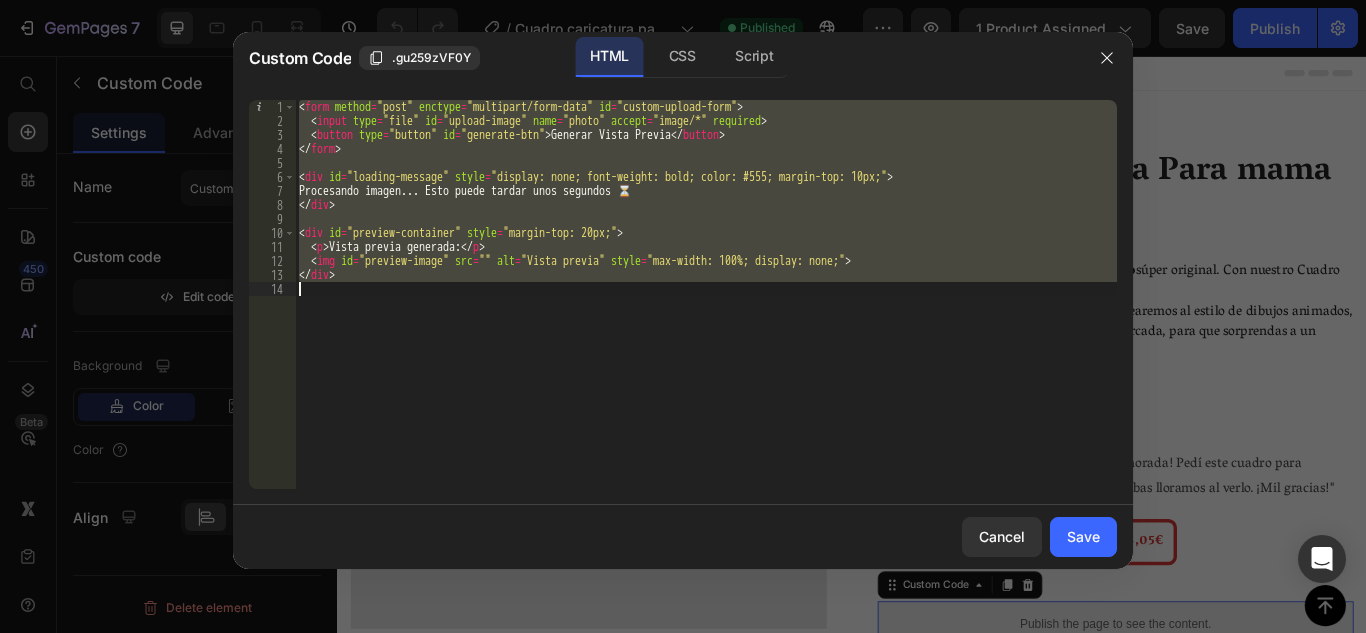 paste 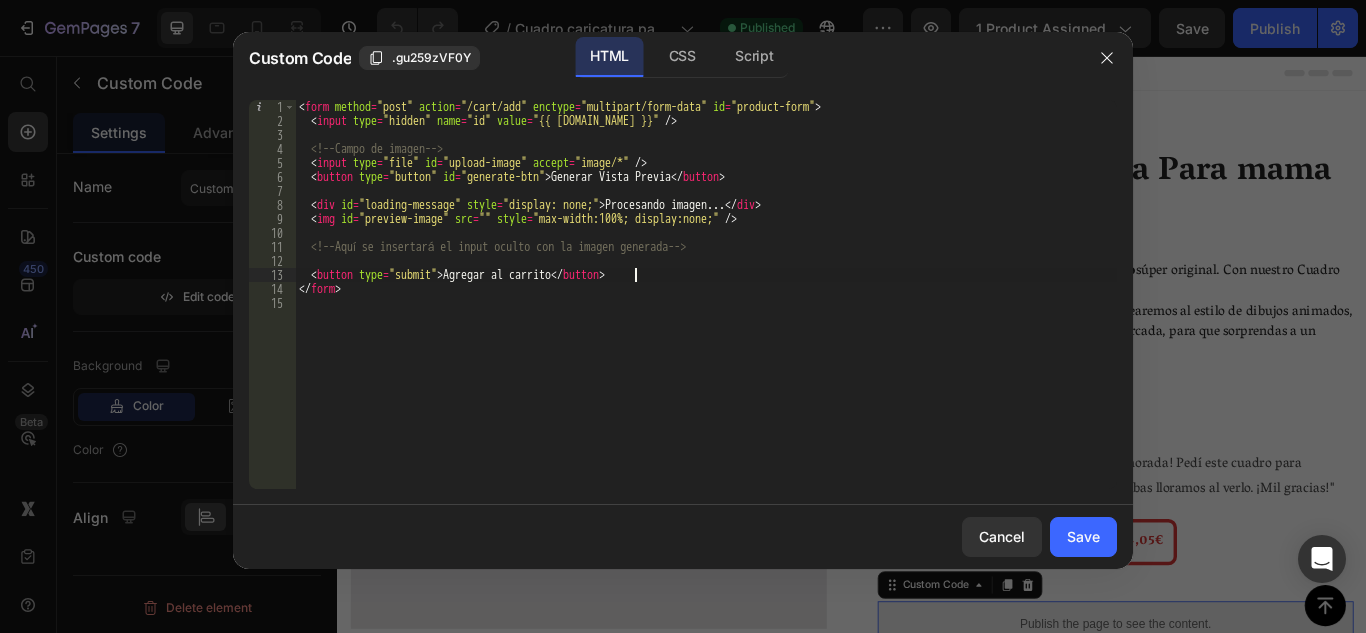 click on "< form   method = "post"   action = "/cart/add"   enctype = "multipart/form-data"   id = "product-form" >    < input   type = "hidden"   name = "id"   value = "{{ [DOMAIN_NAME] }}"   />       <!--  Campo de imagen  -->    < input   type = "file"   id = "upload-image"   accept = "image/*"   />    < button   type = "button"   id = "generate-btn" > Generar Vista Previa </ button >    < div   id = "loading-message"   style = "display: none;" > Procesando imagen... </ div >    < img   id = "preview-image"   src = ""   style = "max-width:100%; display:none;"   />    <!--  Aquí se insertará el input oculto con la imagen generada  -->    < button   type = "submit" > Agregar al carrito </ button > </ form >" at bounding box center [706, 308] 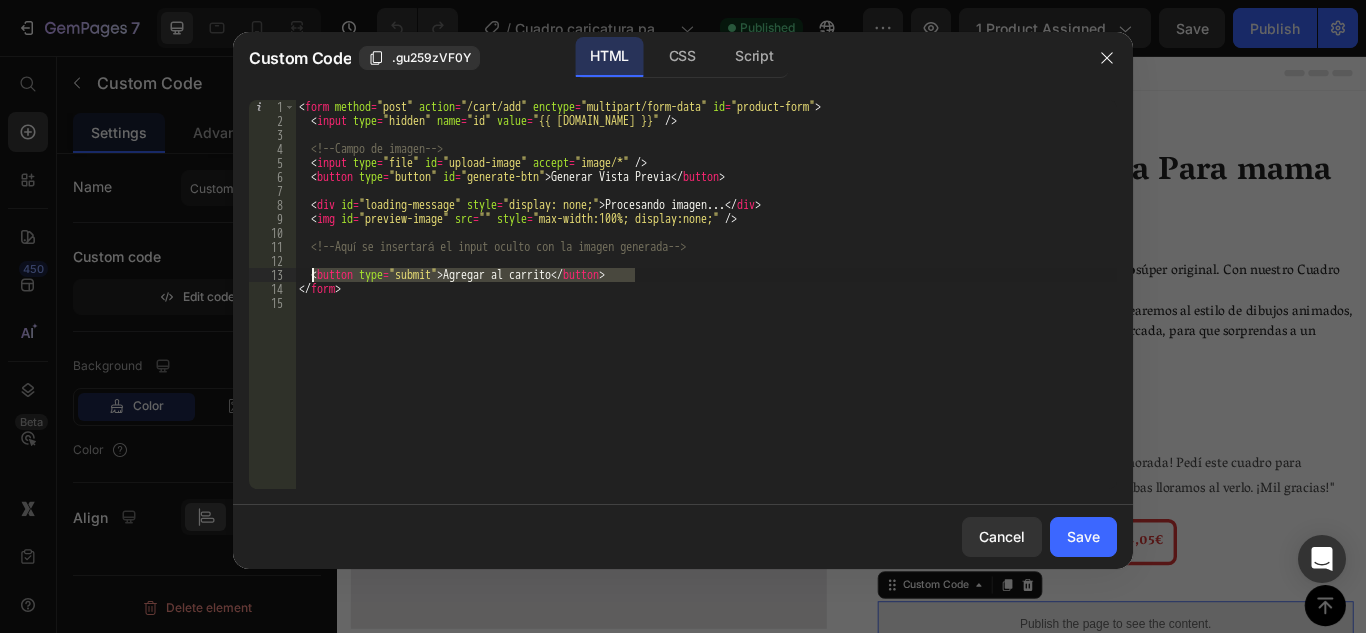 type 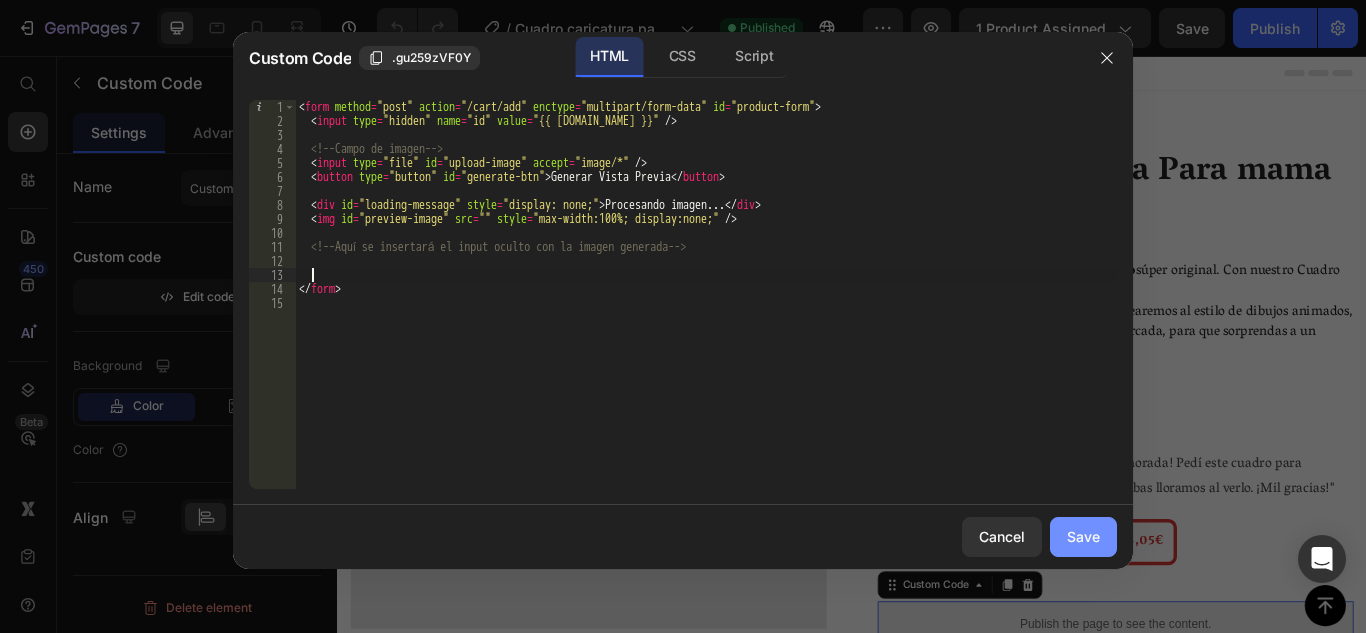 click on "Save" at bounding box center (1083, 536) 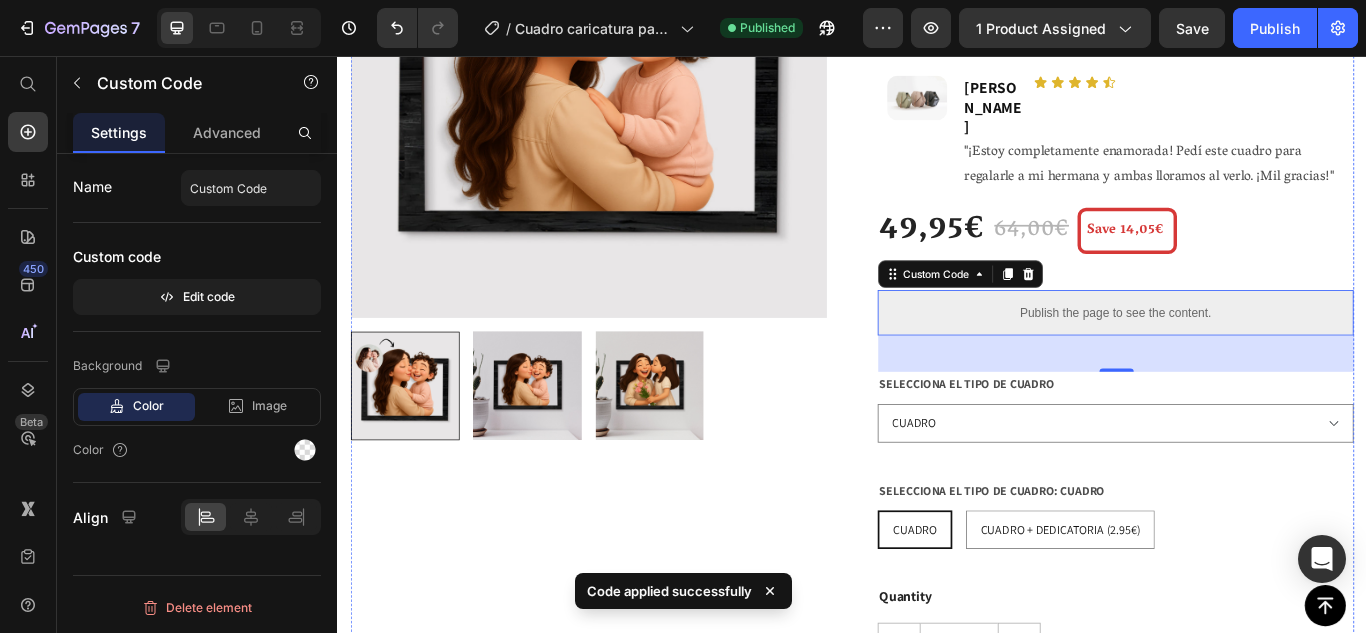 scroll, scrollTop: 364, scrollLeft: 0, axis: vertical 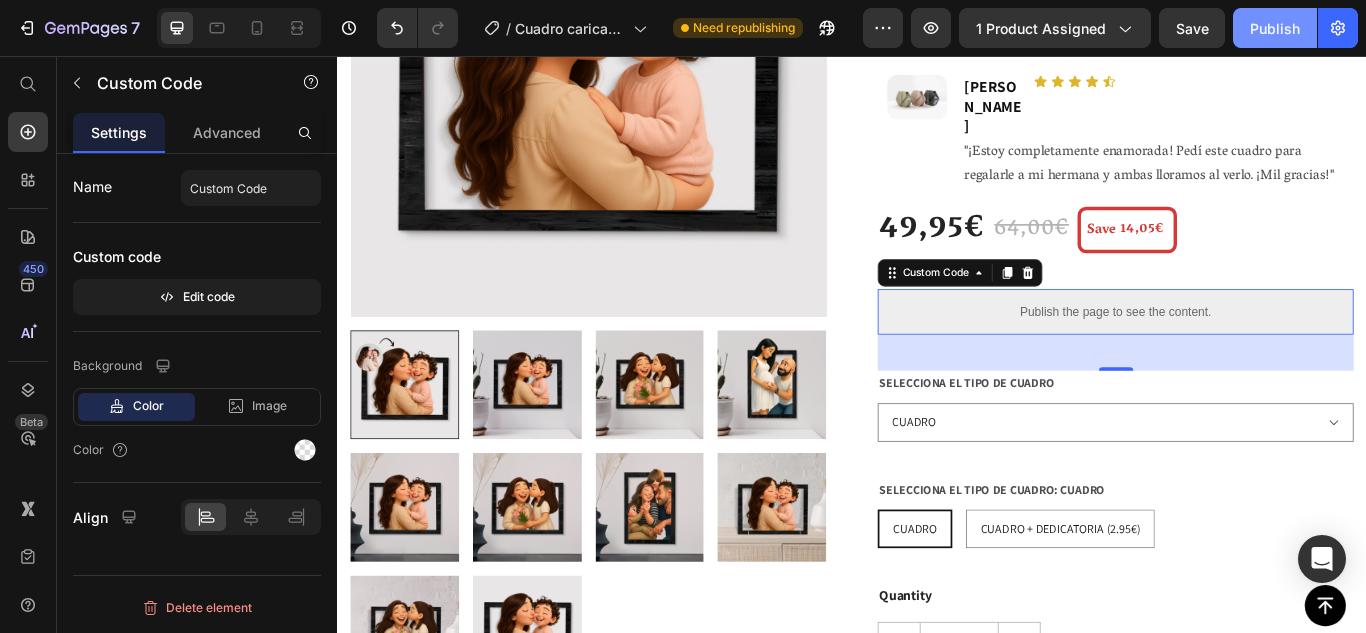 click on "Publish" at bounding box center (1275, 28) 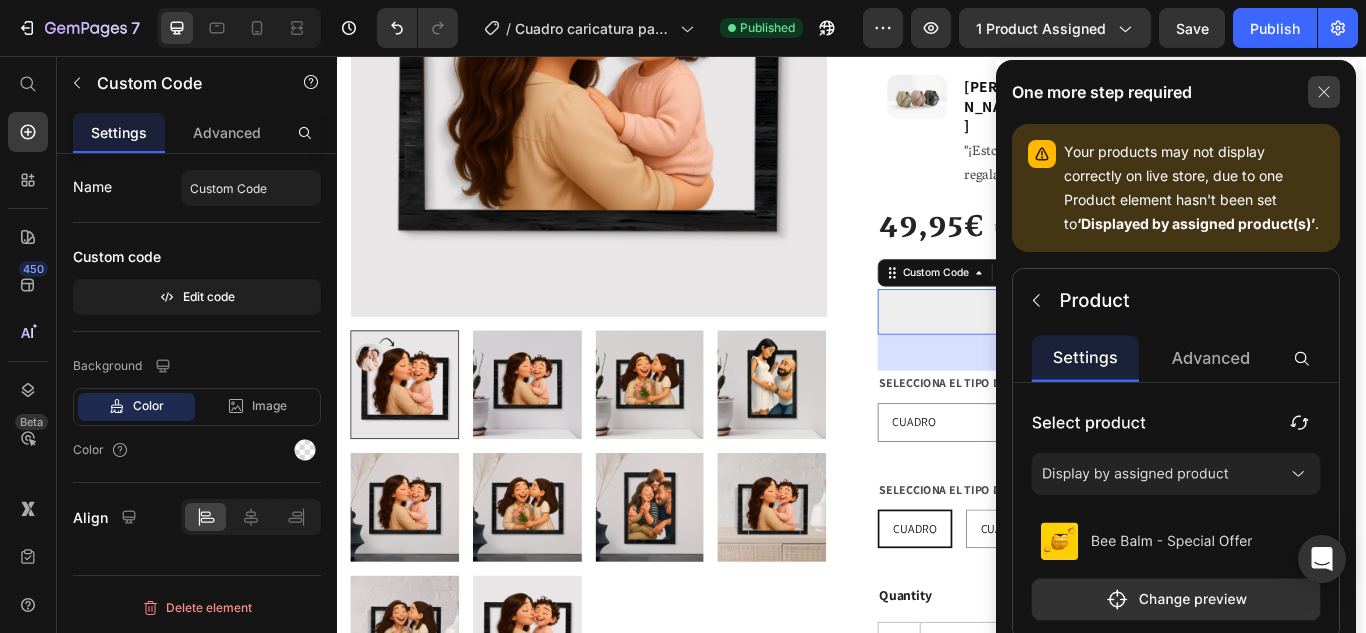 click 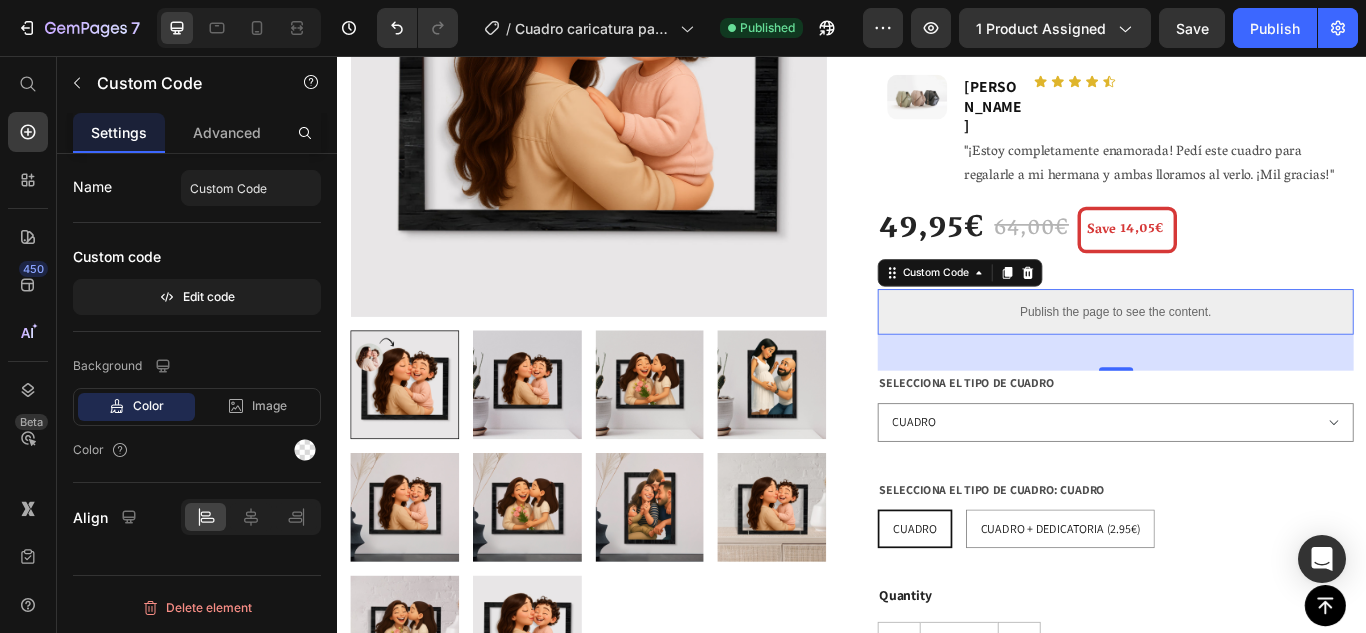 click on "Publish the page to see the content." at bounding box center [1244, 354] 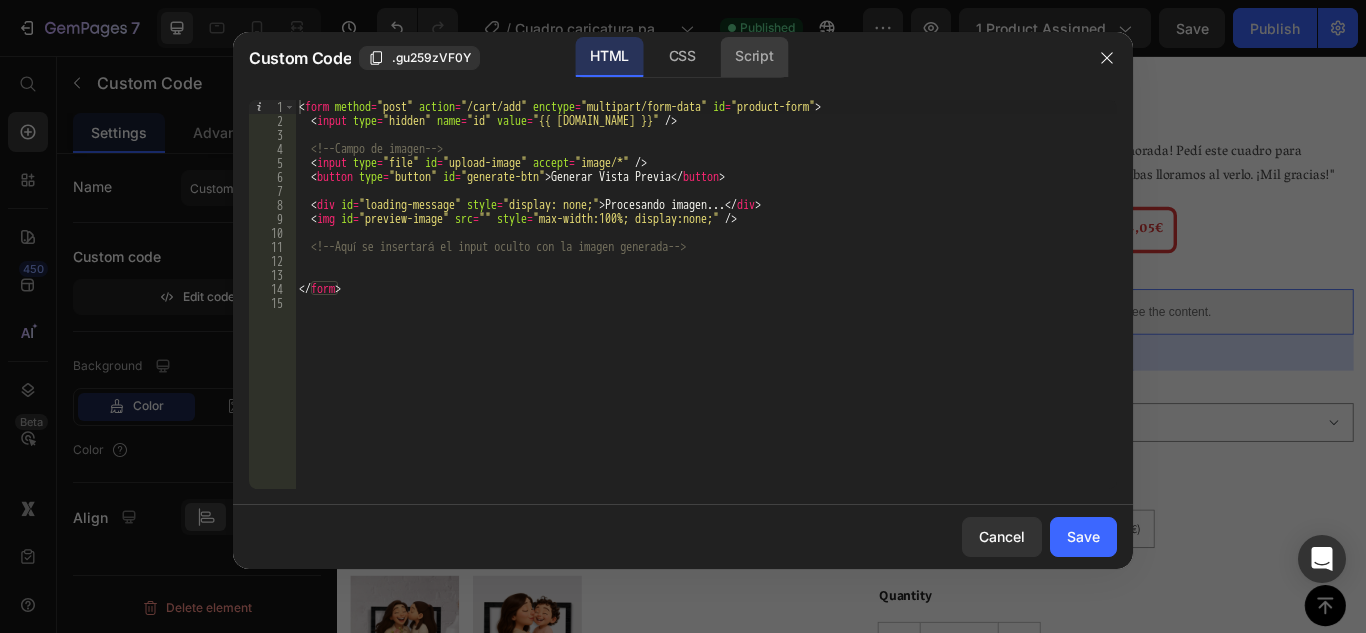 click on "Script" 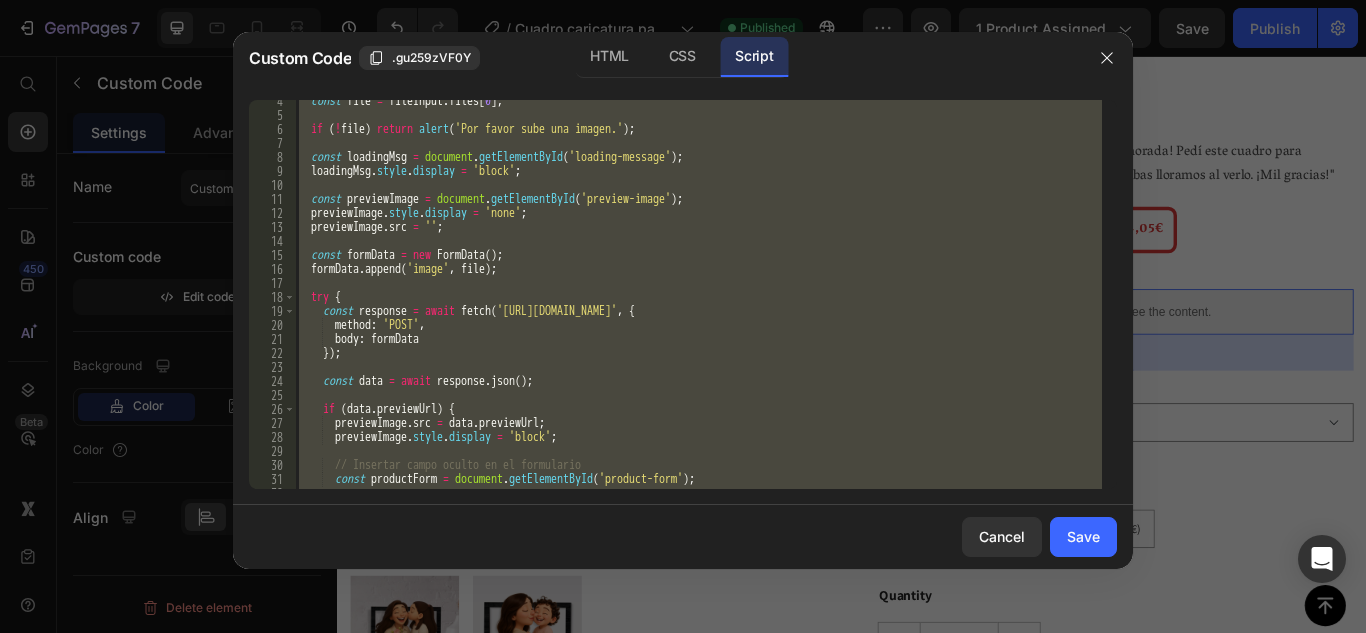 scroll, scrollTop: 47, scrollLeft: 0, axis: vertical 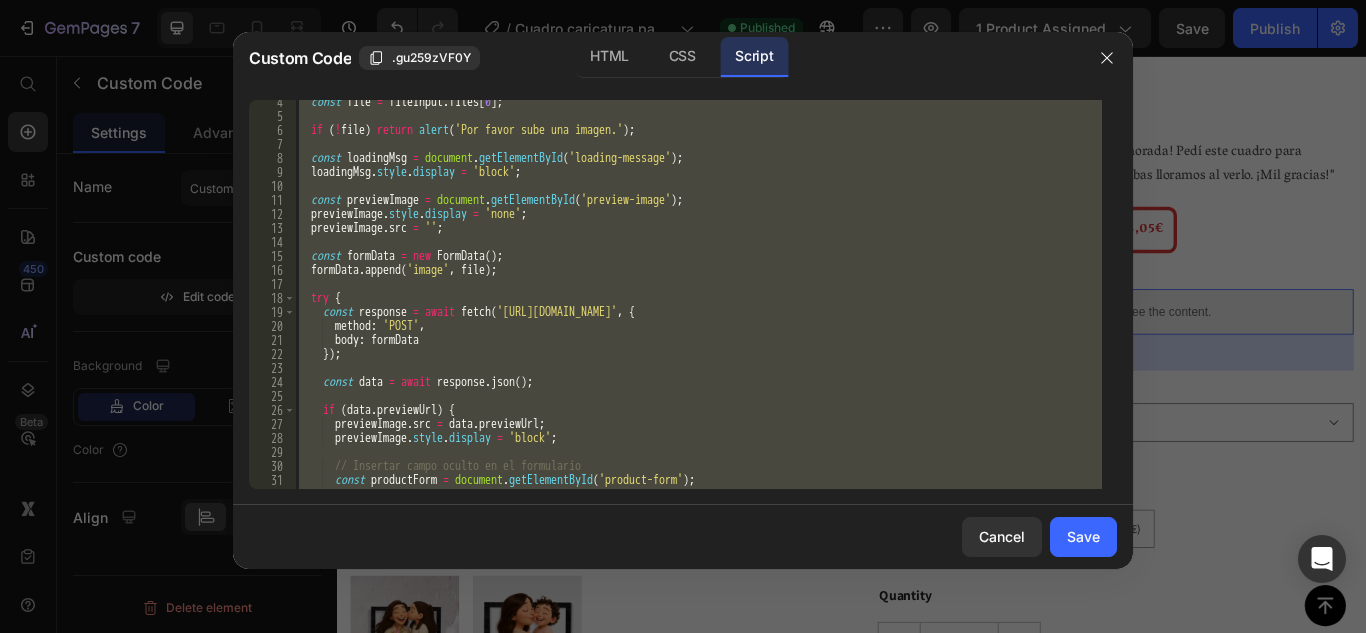 click on "const   file   =   fileInput . files [ 0 ] ;    if   ( ! file )   return   alert ( 'Por favor sube una imagen.' ) ;    const   loadingMsg   =   document . getElementById ( 'loading-message' ) ;    loadingMsg . style . display   =   'block' ;    const   previewImage   =   document . getElementById ( 'preview-image' ) ;    previewImage . style . display   =   'none' ;    previewImage . src   =   '' ;    const   formData   =   new   FormData ( ) ;    formData . append ( 'image' ,   file ) ;    try   {      const   response   =   await   fetch ( '[URL][DOMAIN_NAME]' ,   {         method :   'POST' ,         body :   formData      }) ;      const   data   =   await   response . json ( ) ;      if   ( data . previewUrl )   {         previewImage . src   =   data . previewUrl ;         previewImage . style . display   =   'block' ;         // Insertar campo oculto en el formulario         const   productForm   =   document . getElementById ( 'product-form' ) ;" at bounding box center (698, 294) 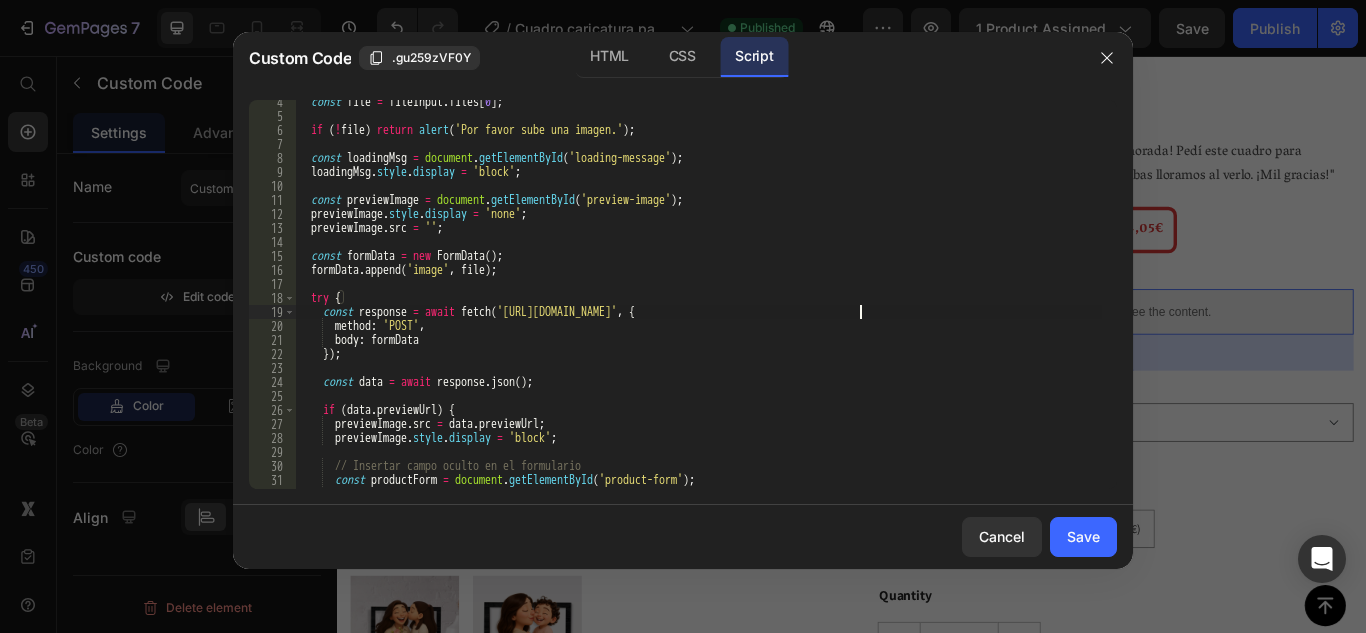 click on "const   file   =   fileInput . files [ 0 ] ;    if   ( ! file )   return   alert ( 'Por favor sube una imagen.' ) ;    const   loadingMsg   =   document . getElementById ( 'loading-message' ) ;    loadingMsg . style . display   =   'block' ;    const   previewImage   =   document . getElementById ( 'preview-image' ) ;    previewImage . style . display   =   'none' ;    previewImage . src   =   '' ;    const   formData   =   new   FormData ( ) ;    formData . append ( 'image' ,   file ) ;    try   {      const   response   =   await   fetch ( '[URL][DOMAIN_NAME]' ,   {         method :   'POST' ,         body :   formData      }) ;      const   data   =   await   response . json ( ) ;      if   ( data . previewUrl )   {         previewImage . src   =   data . previewUrl ;         previewImage . style . display   =   'block' ;         // Insertar campo oculto en el formulario         const   productForm   =   document . getElementById ( 'product-form' ) ;" at bounding box center [698, 303] 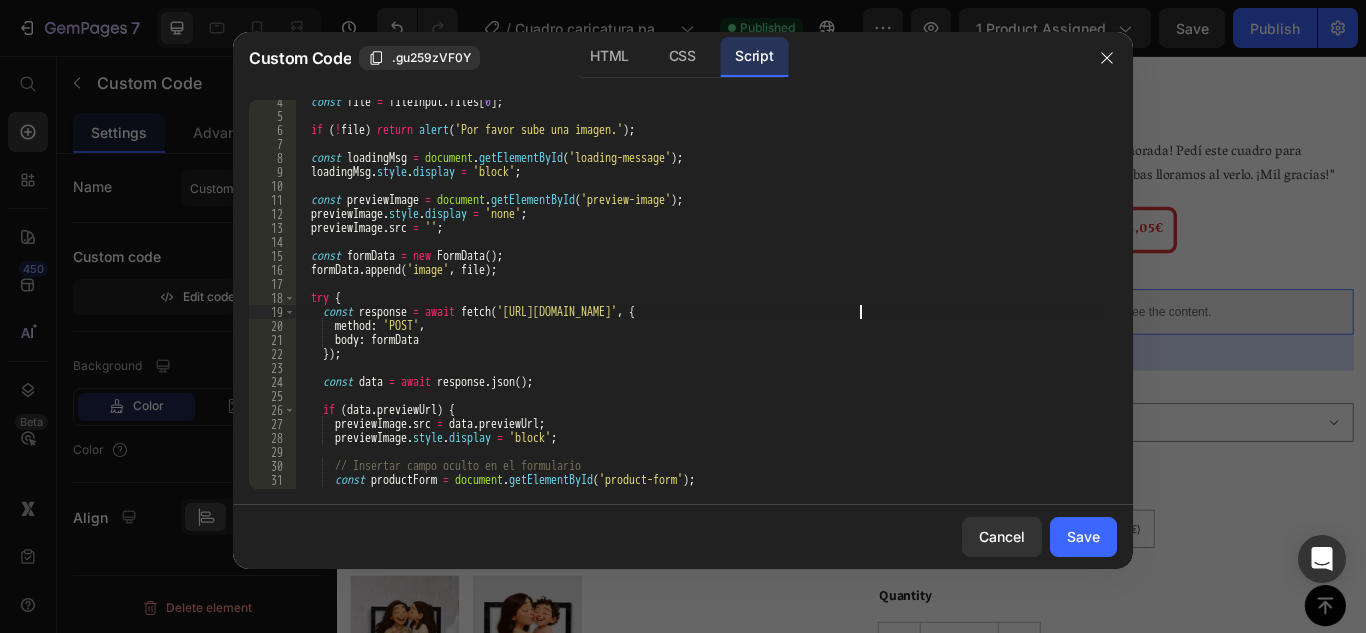 click on "const   file   =   fileInput . files [ 0 ] ;    if   ( ! file )   return   alert ( 'Por favor sube una imagen.' ) ;    const   loadingMsg   =   document . getElementById ( 'loading-message' ) ;    loadingMsg . style . display   =   'block' ;    const   previewImage   =   document . getElementById ( 'preview-image' ) ;    previewImage . style . display   =   'none' ;    previewImage . src   =   '' ;    const   formData   =   new   FormData ( ) ;    formData . append ( 'image' ,   file ) ;    try   {      const   response   =   await   fetch ( '[URL][DOMAIN_NAME]' ,   {         method :   'POST' ,         body :   formData      }) ;      const   data   =   await   response . json ( ) ;      if   ( data . previewUrl )   {         previewImage . src   =   data . previewUrl ;         previewImage . style . display   =   'block' ;         // Insertar campo oculto en el formulario         const   productForm   =   document . getElementById ( 'product-form' ) ;" at bounding box center (698, 303) 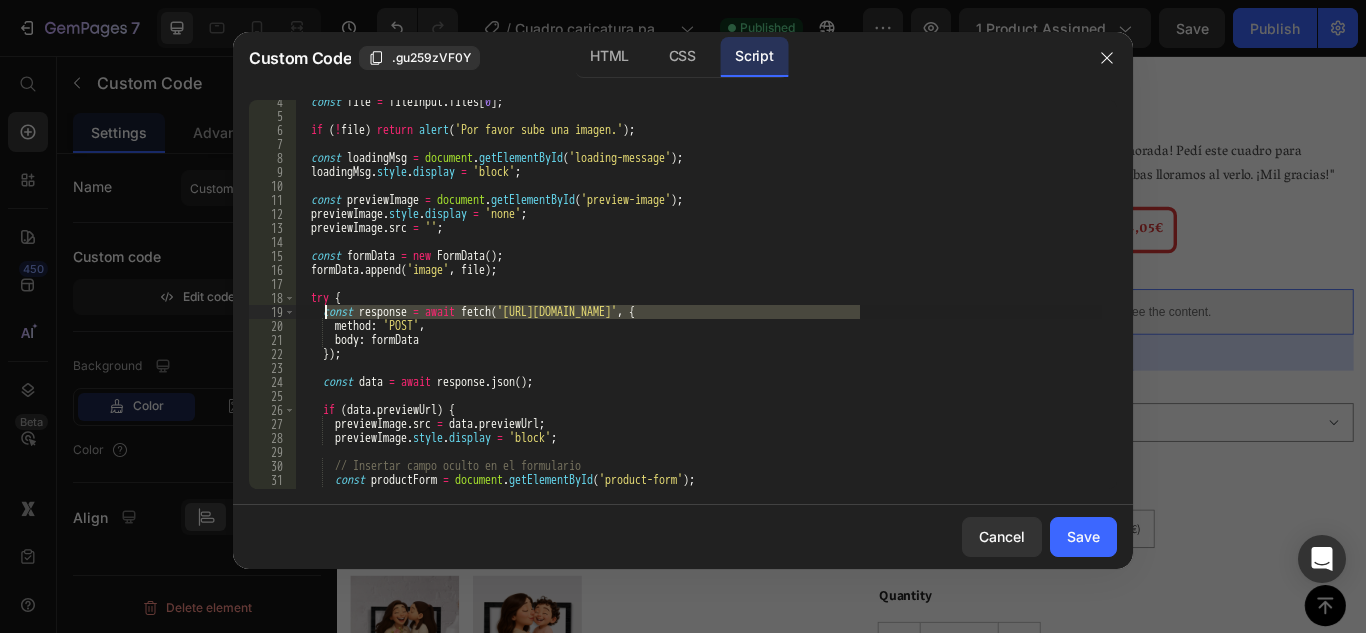 paste 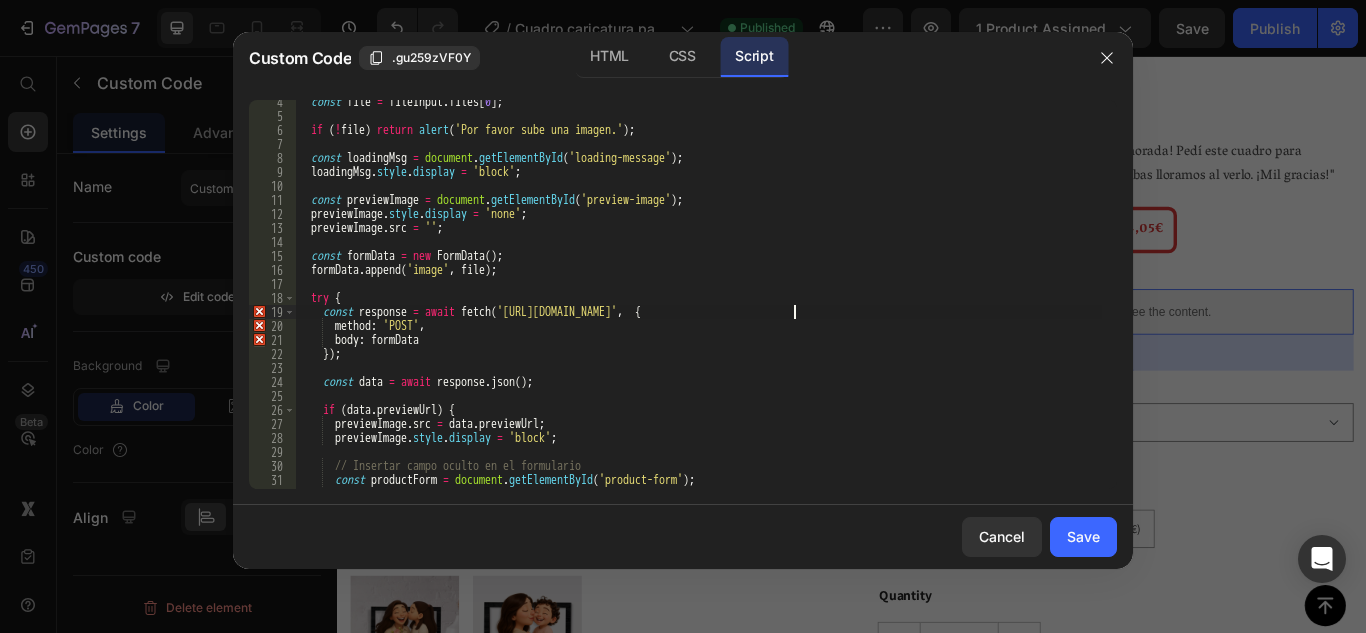 type on "const response = await fetch('[URL][DOMAIN_NAME]', {" 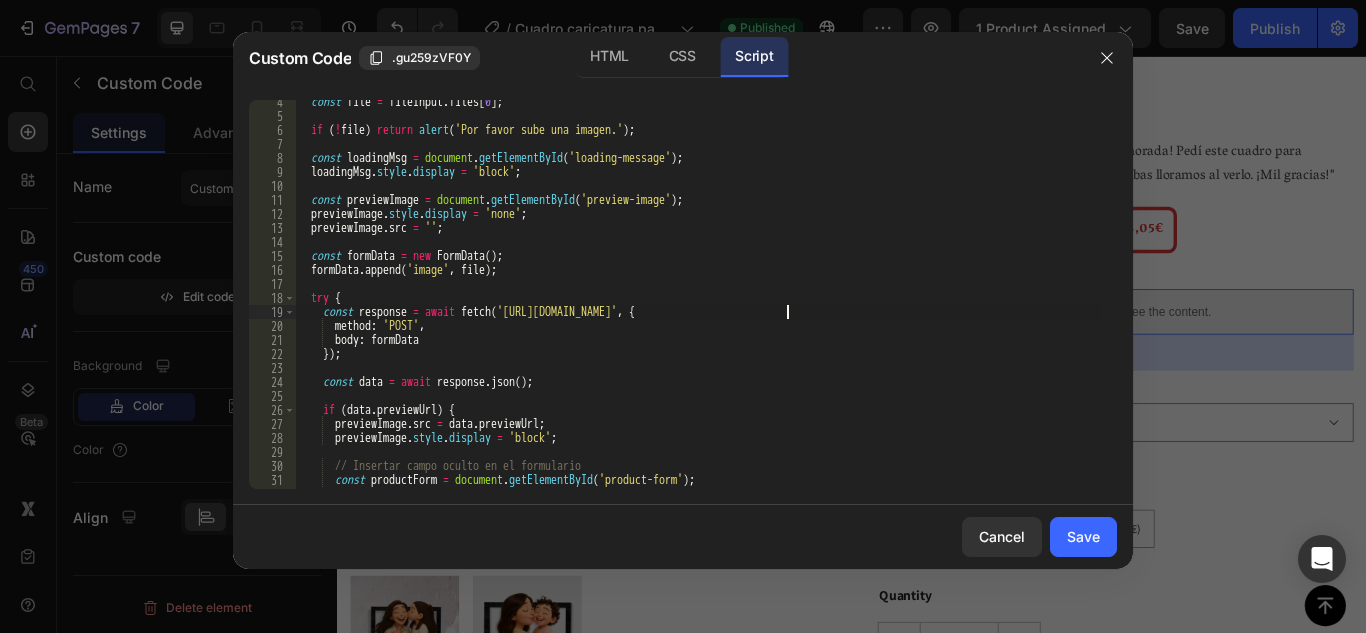 scroll, scrollTop: 85, scrollLeft: 0, axis: vertical 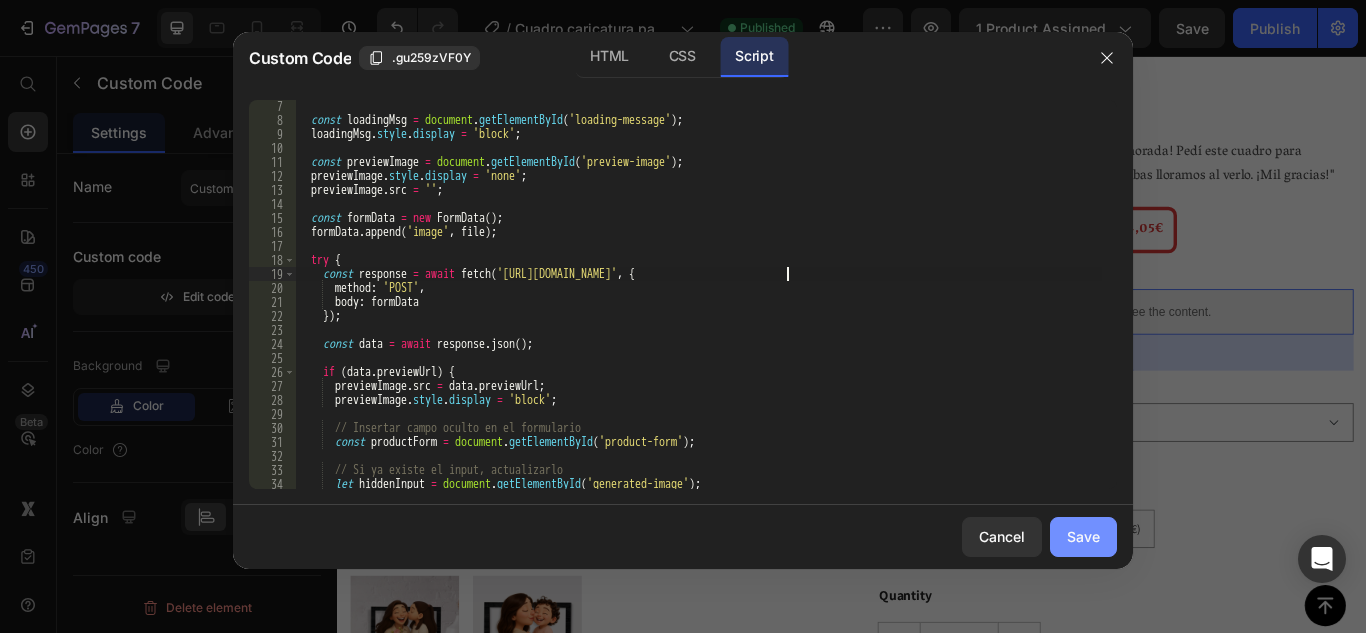 click on "Save" at bounding box center [1083, 536] 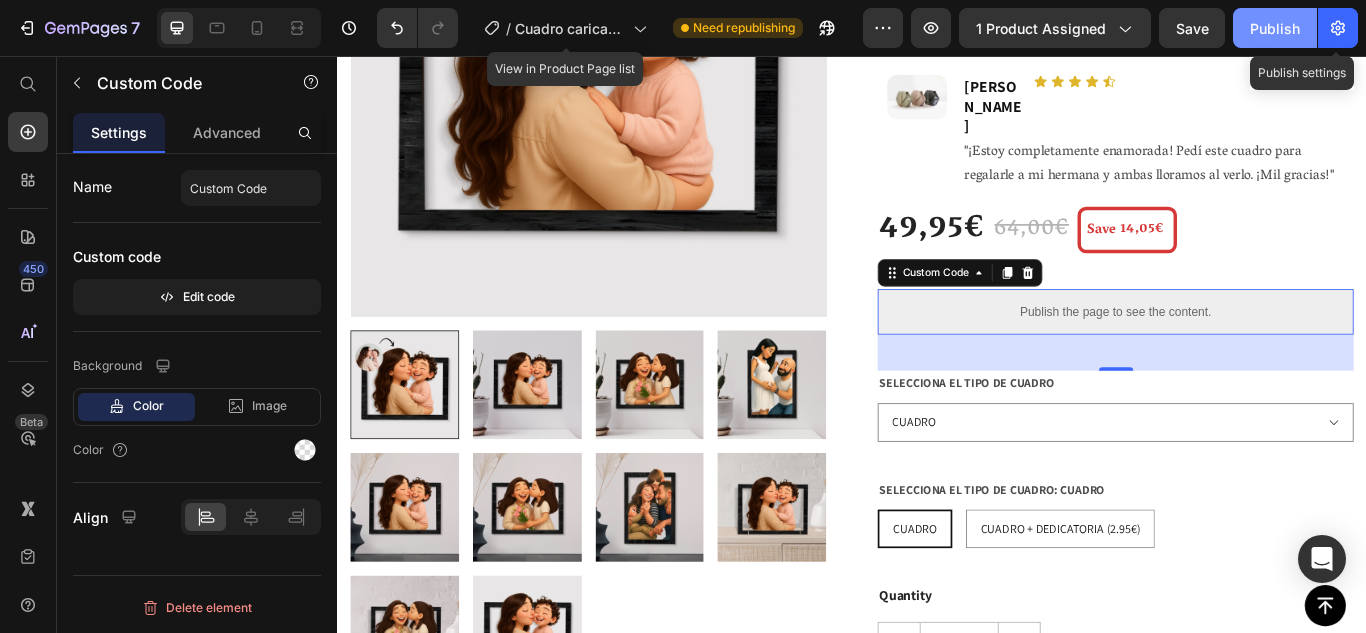 click on "Publish" 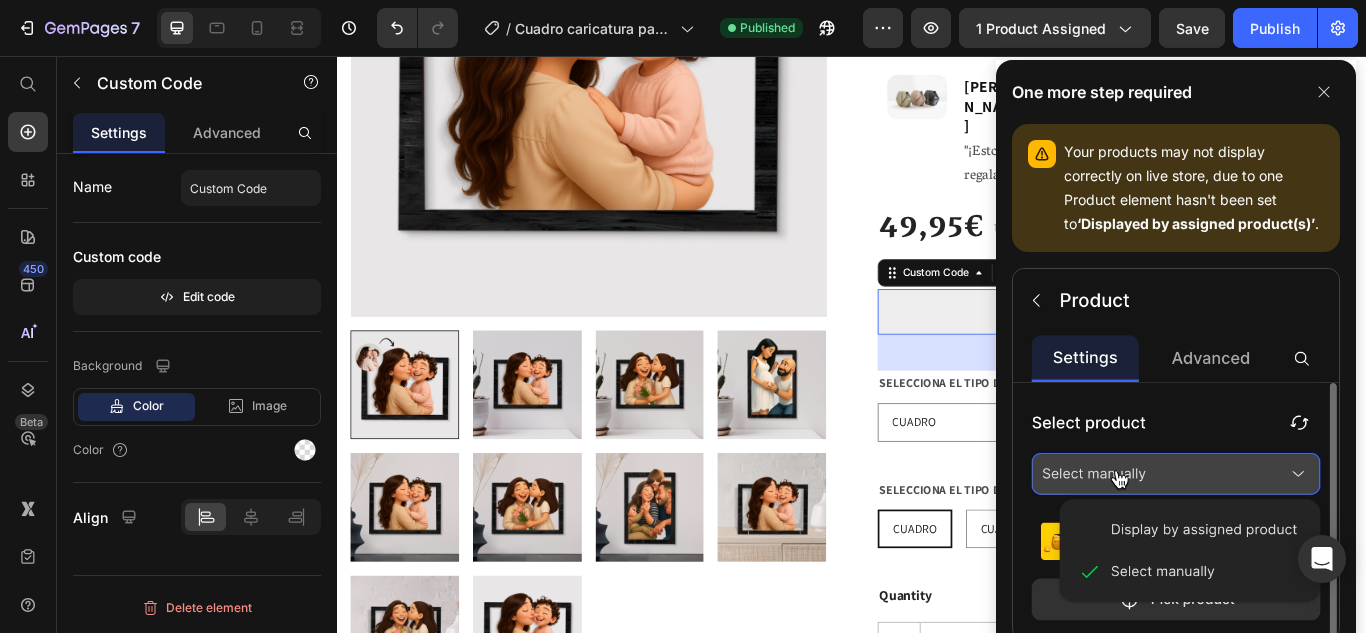 click on "Publish the page to see the content." at bounding box center (1244, 354) 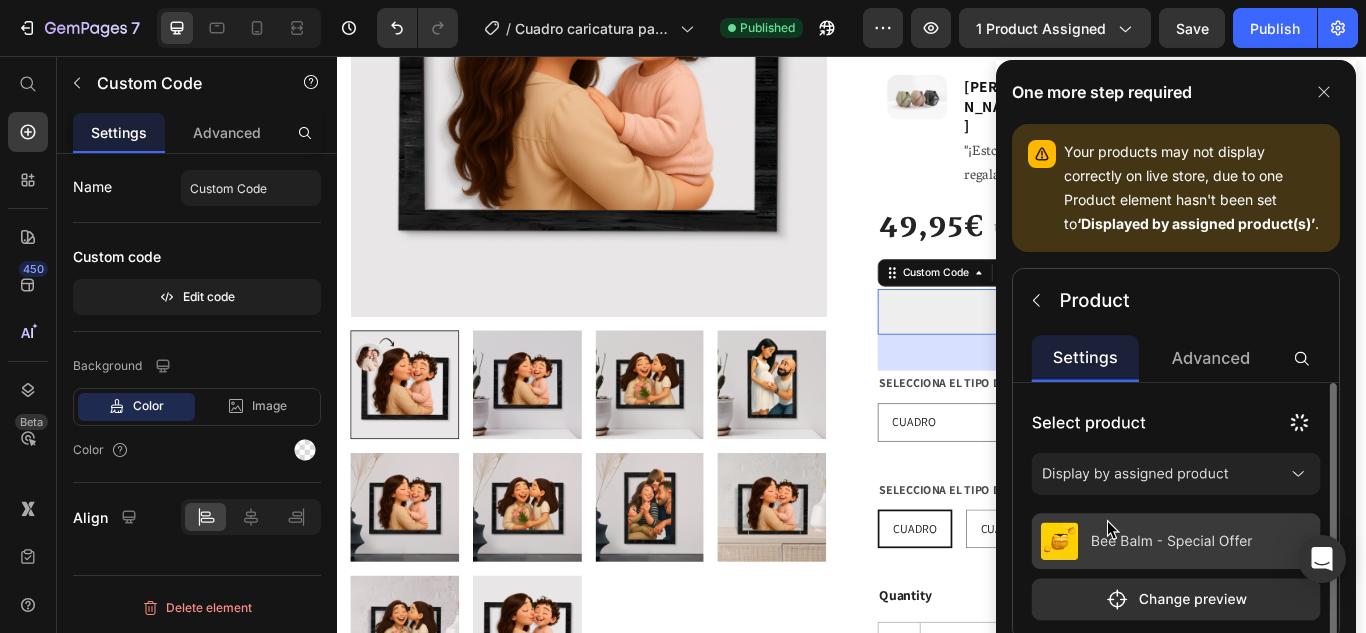 click on "Publish the page to see the content." at bounding box center (1244, 354) 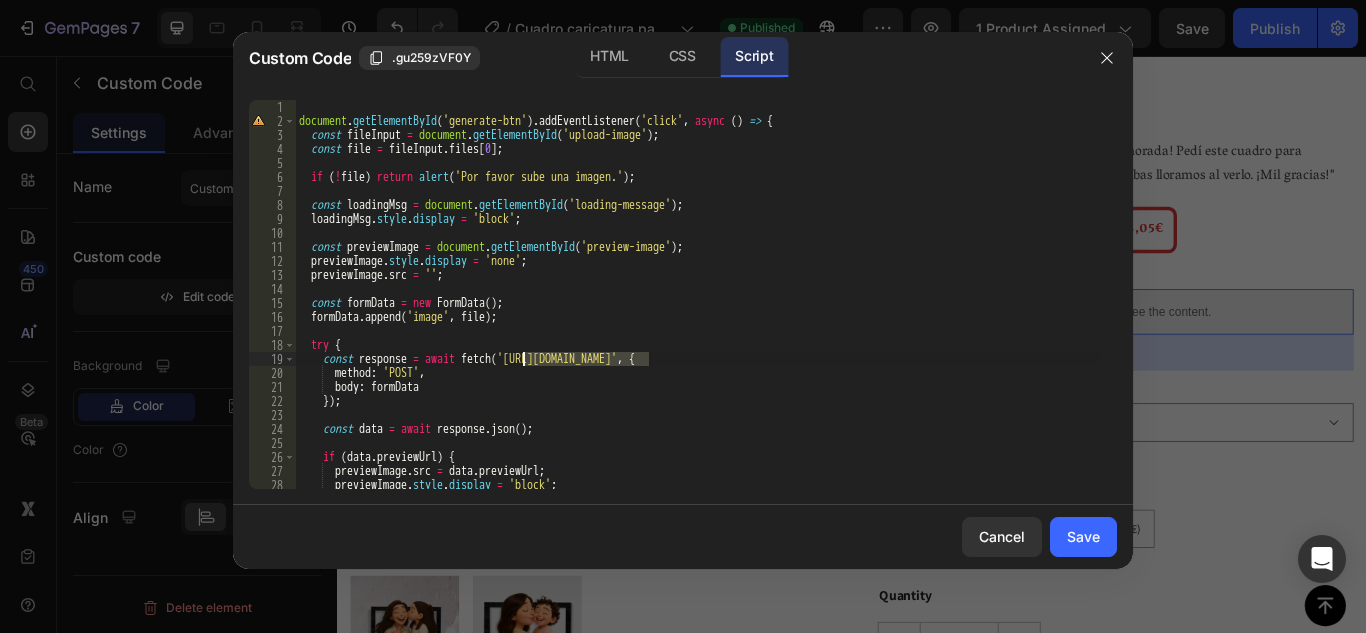 drag, startPoint x: 652, startPoint y: 353, endPoint x: 524, endPoint y: 355, distance: 128.01562 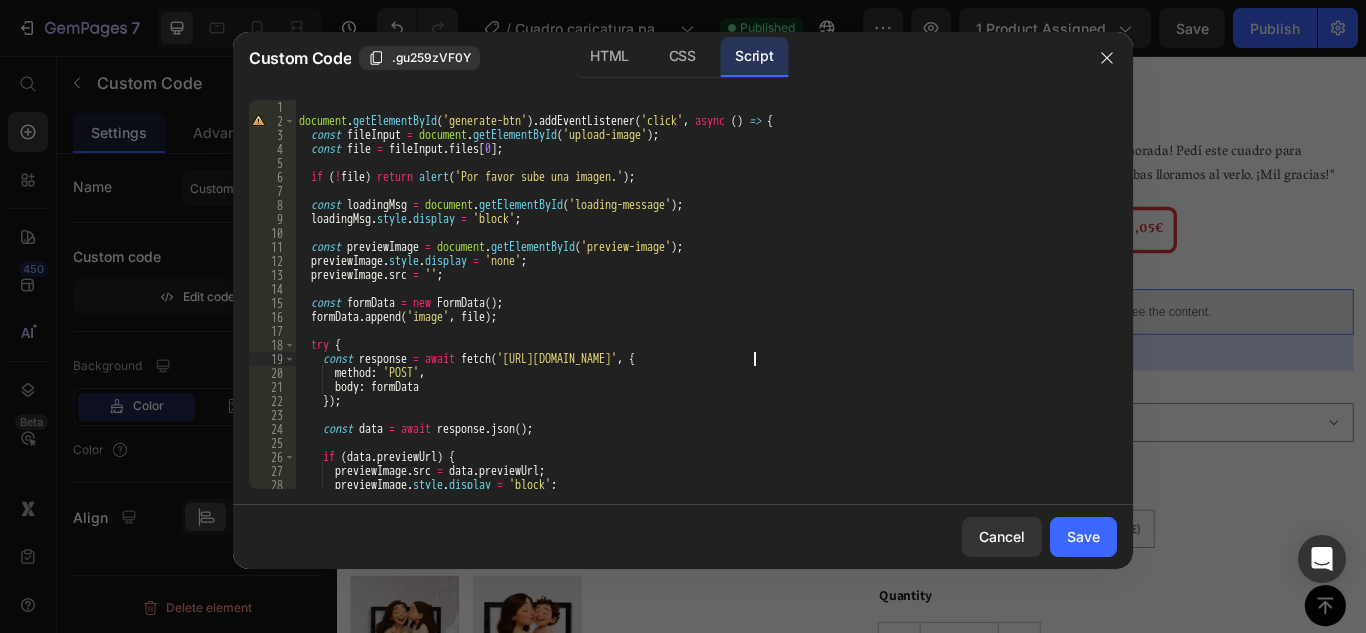 type on "const response = await fetch('[URL][DOMAIN_NAME]', {" 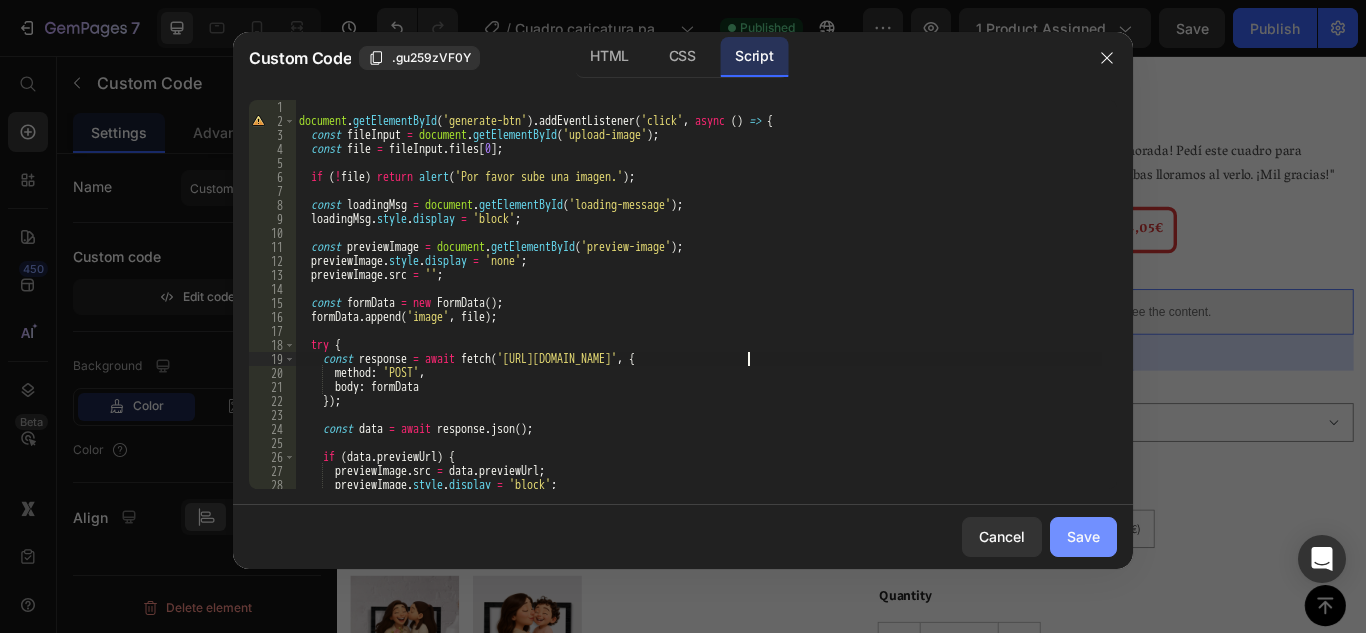 click on "Save" 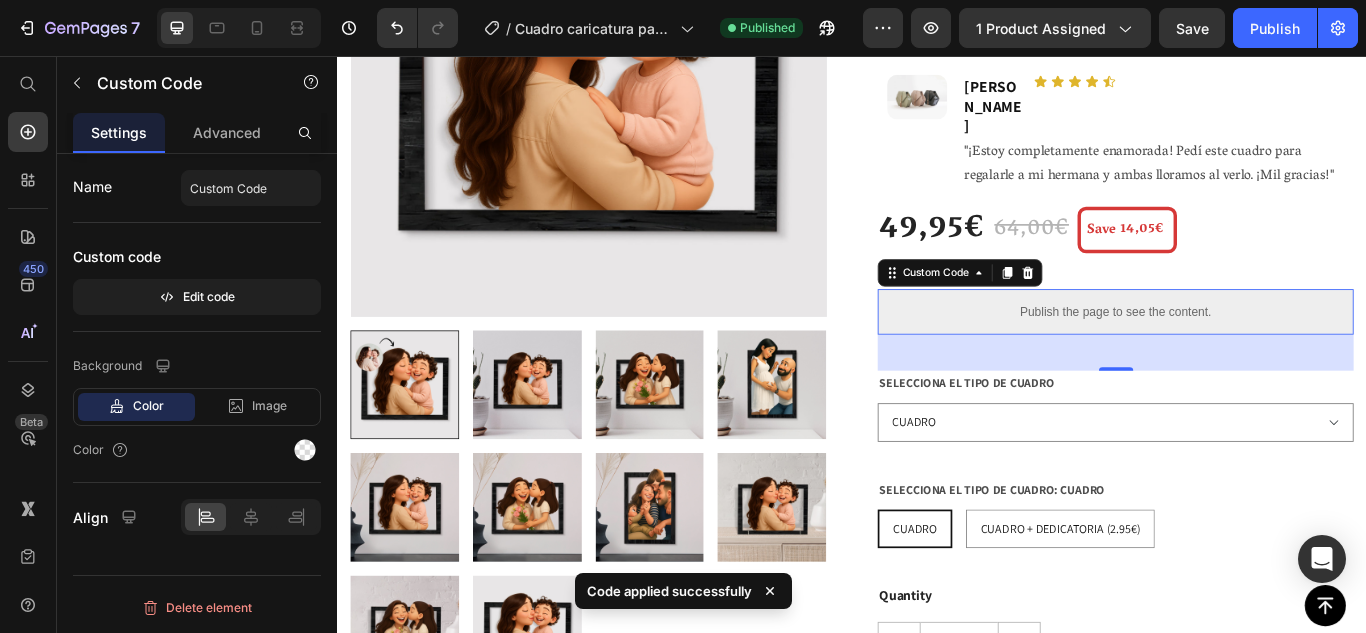 click on "Publish the page to see the content." at bounding box center (1244, 354) 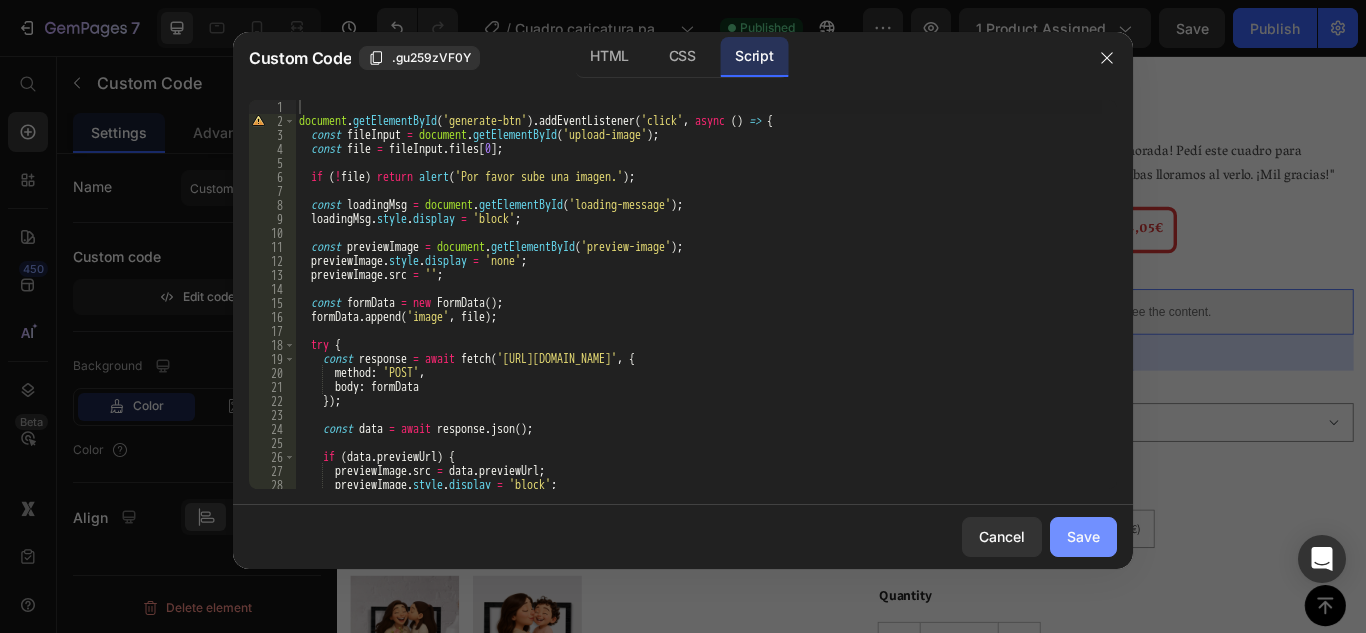 click on "Save" at bounding box center (1083, 536) 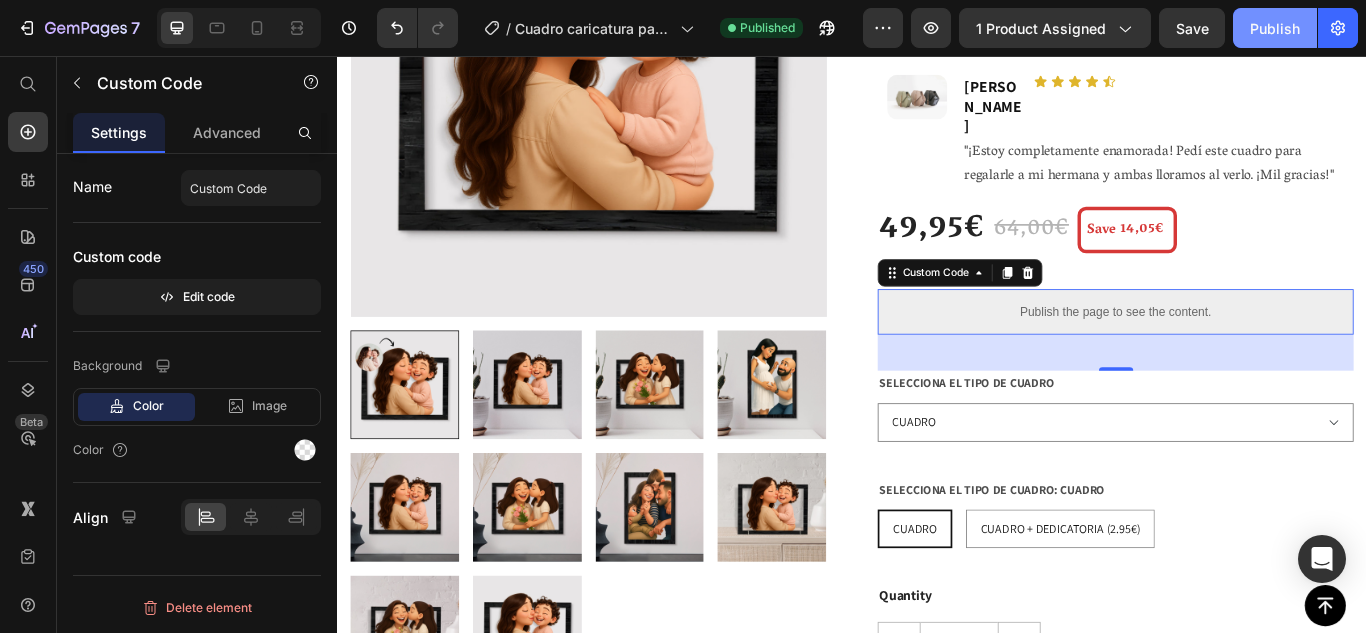 click on "Publish" at bounding box center (1275, 28) 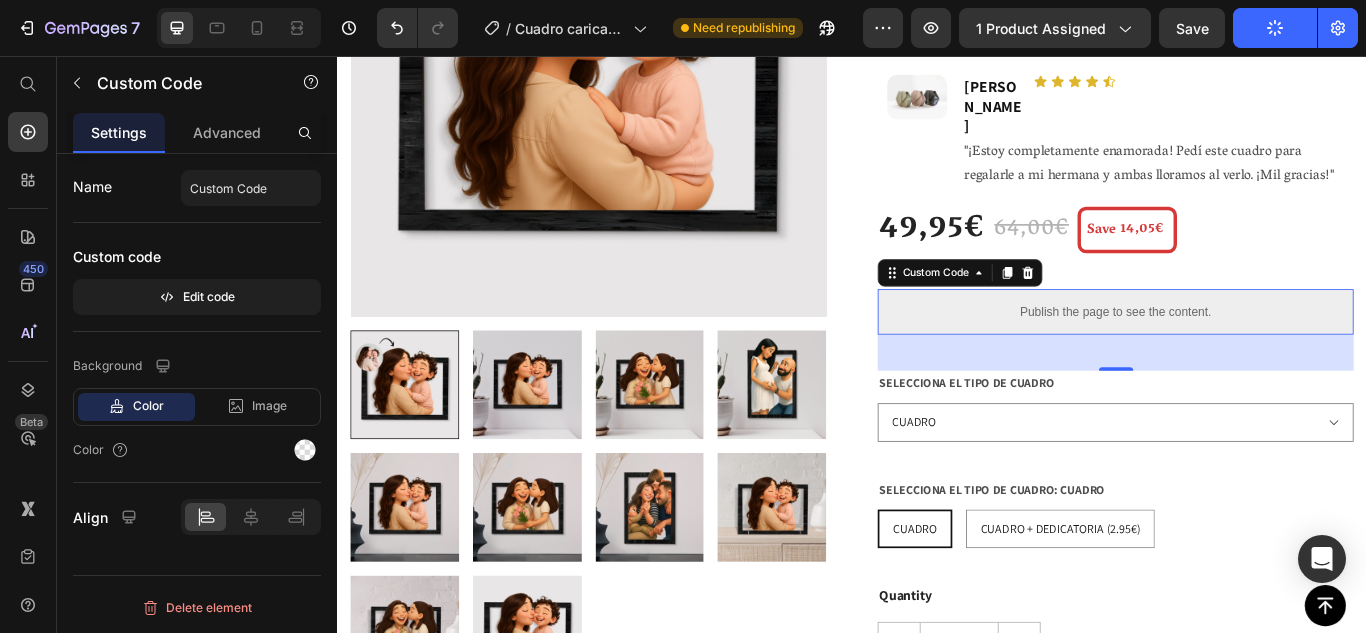 click on "Publish the page to see the content." at bounding box center (1244, 354) 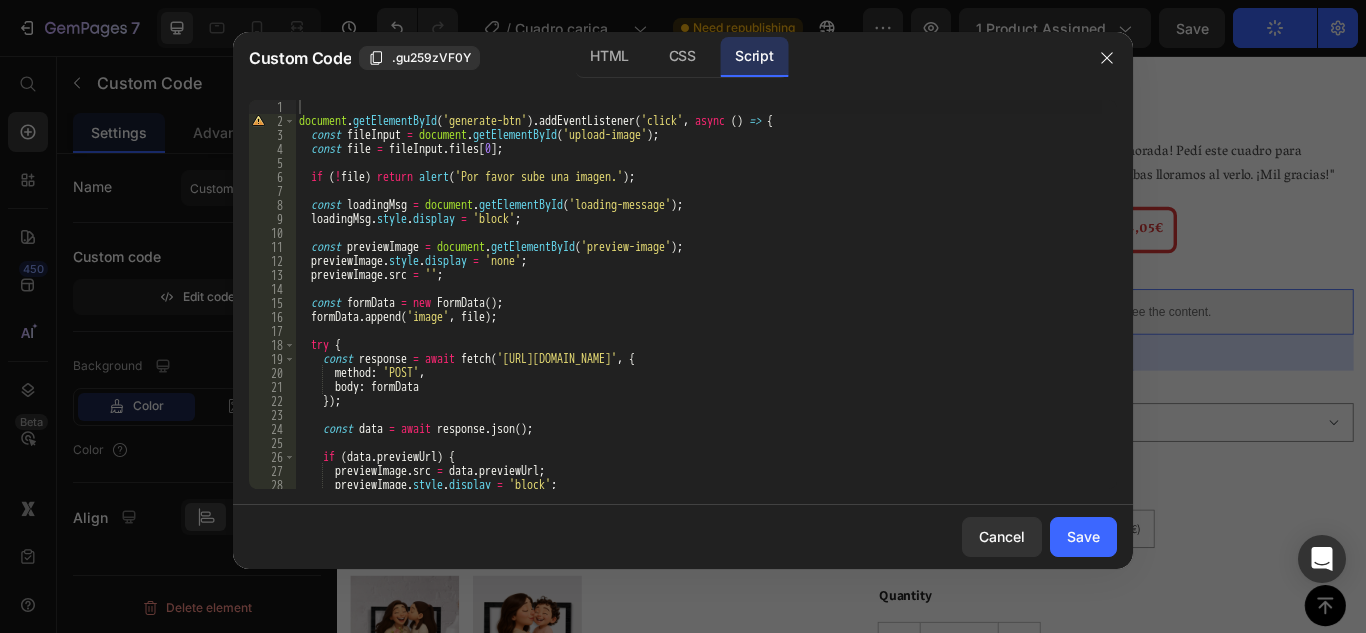 click on "document . getElementById ( 'generate-btn' ) . addEventListener ( 'click' ,   async   ( )   =>   {    const   fileInput   =   document . getElementById ( 'upload-image' ) ;    const   file   =   fileInput . files [ 0 ] ;    if   ( ! file )   return   alert ( 'Por favor sube una imagen.' ) ;    const   loadingMsg   =   document . getElementById ( 'loading-message' ) ;    loadingMsg . style . display   =   'block' ;    const   previewImage   =   document . getElementById ( 'preview-image' ) ;    previewImage . style . display   =   'none' ;    previewImage . src   =   '' ;    const   formData   =   new   FormData ( ) ;    formData . append ( 'image' ,   file ) ;    try   {      const   response   =   await   fetch ( '[URL][DOMAIN_NAME]' ,   {         method :   'POST' ,         body :   formData      }) ;      const   data   =   await   response . json ( ) ;      if   ( data . previewUrl )   {         previewImage . src   =   data . previewUrl ;         previewImage . style ." at bounding box center [698, 308] 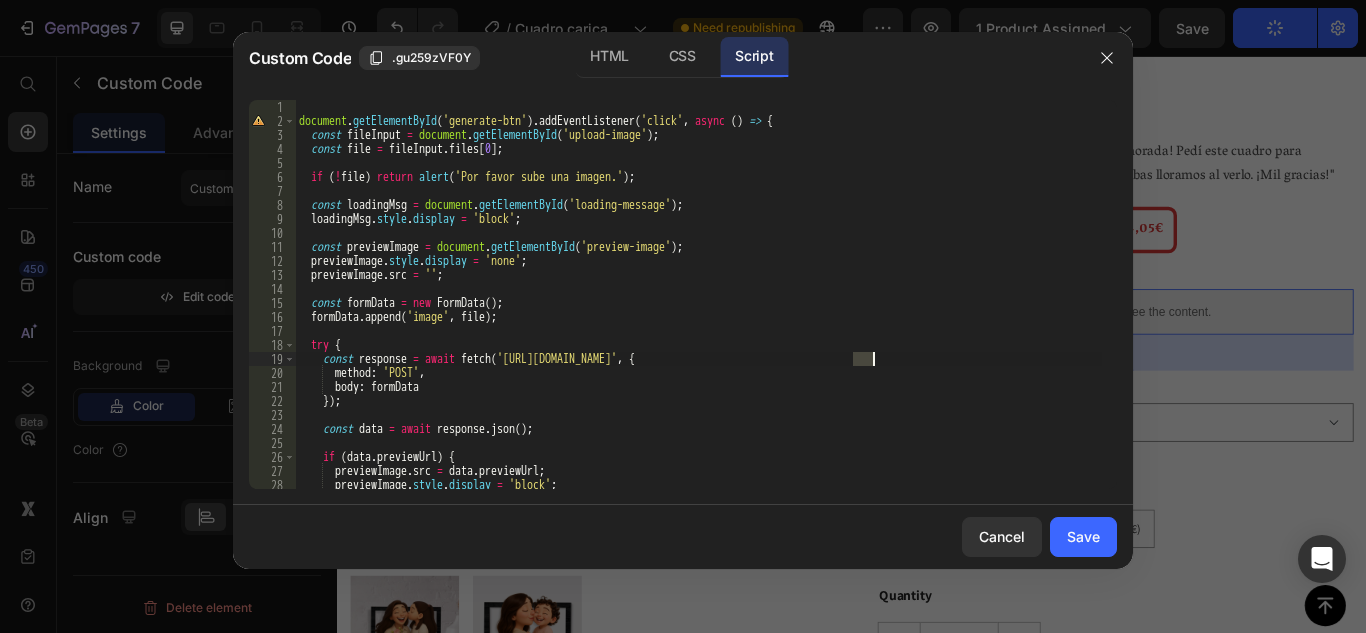 click on "document . getElementById ( 'generate-btn' ) . addEventListener ( 'click' ,   async   ( )   =>   {    const   fileInput   =   document . getElementById ( 'upload-image' ) ;    const   file   =   fileInput . files [ 0 ] ;    if   ( ! file )   return   alert ( 'Por favor sube una imagen.' ) ;    const   loadingMsg   =   document . getElementById ( 'loading-message' ) ;    loadingMsg . style . display   =   'block' ;    const   previewImage   =   document . getElementById ( 'preview-image' ) ;    previewImage . style . display   =   'none' ;    previewImage . src   =   '' ;    const   formData   =   new   FormData ( ) ;    formData . append ( 'image' ,   file ) ;    try   {      const   response   =   await   fetch ( '[URL][DOMAIN_NAME]' ,   {         method :   'POST' ,         body :   formData      }) ;      const   data   =   await   response . json ( ) ;      if   ( data . previewUrl )   {         previewImage . src   =   data . previewUrl ;         previewImage . style ." at bounding box center [698, 308] 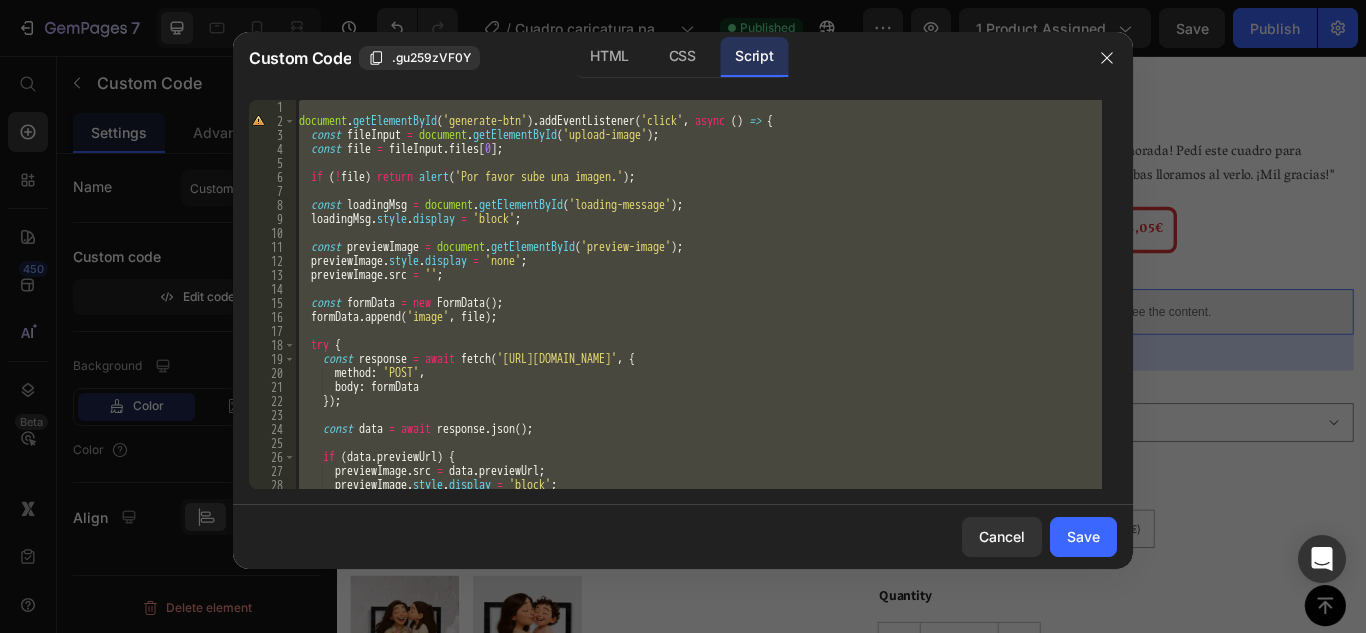 click on "document . getElementById ( 'generate-btn' ) . addEventListener ( 'click' ,   async   ( )   =>   {    const   fileInput   =   document . getElementById ( 'upload-image' ) ;    const   file   =   fileInput . files [ 0 ] ;    if   ( ! file )   return   alert ( 'Por favor sube una imagen.' ) ;    const   loadingMsg   =   document . getElementById ( 'loading-message' ) ;    loadingMsg . style . display   =   'block' ;    const   previewImage   =   document . getElementById ( 'preview-image' ) ;    previewImage . style . display   =   'none' ;    previewImage . src   =   '' ;    const   formData   =   new   FormData ( ) ;    formData . append ( 'image' ,   file ) ;    try   {      const   response   =   await   fetch ( '[URL][DOMAIN_NAME]' ,   {         method :   'POST' ,         body :   formData      }) ;      const   data   =   await   response . json ( ) ;      if   ( data . previewUrl )   {         previewImage . src   =   data . previewUrl ;         previewImage . style ." at bounding box center [698, 308] 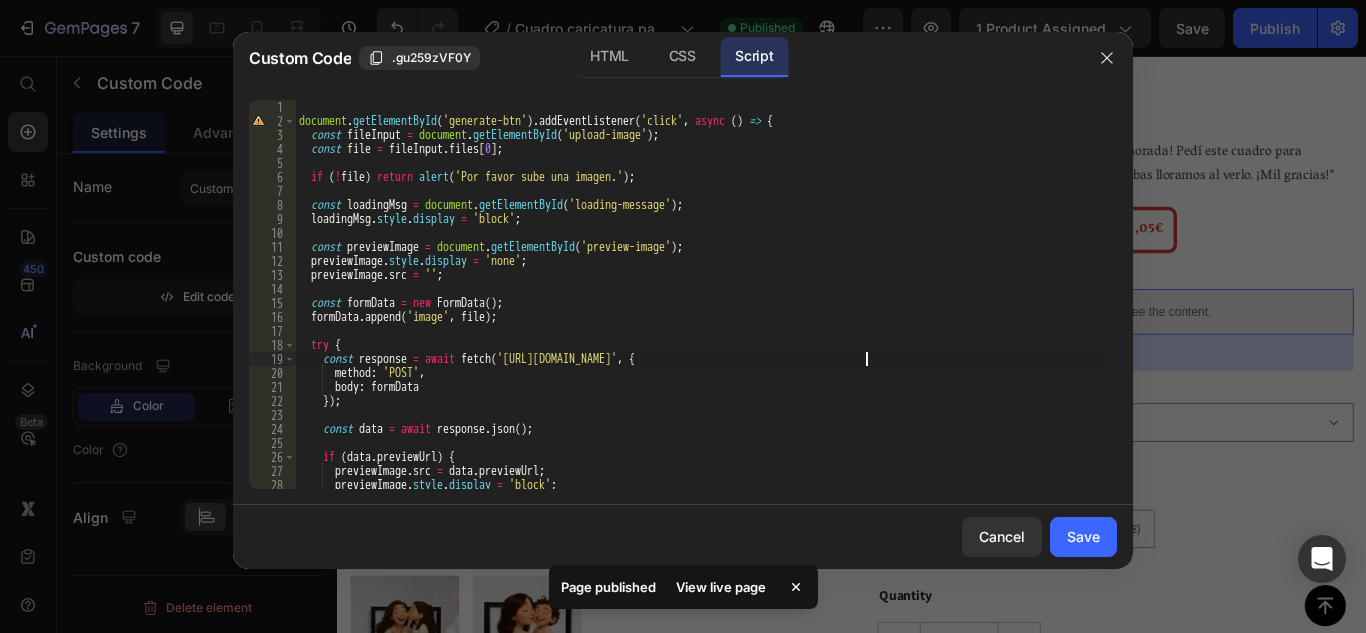 click on "document . getElementById ( 'generate-btn' ) . addEventListener ( 'click' ,   async   ( )   =>   {    const   fileInput   =   document . getElementById ( 'upload-image' ) ;    const   file   =   fileInput . files [ 0 ] ;    if   ( ! file )   return   alert ( 'Por favor sube una imagen.' ) ;    const   loadingMsg   =   document . getElementById ( 'loading-message' ) ;    loadingMsg . style . display   =   'block' ;    const   previewImage   =   document . getElementById ( 'preview-image' ) ;    previewImage . style . display   =   'none' ;    previewImage . src   =   '' ;    const   formData   =   new   FormData ( ) ;    formData . append ( 'image' ,   file ) ;    try   {      const   response   =   await   fetch ( '[URL][DOMAIN_NAME]' ,   {         method :   'POST' ,         body :   formData      }) ;      const   data   =   await   response . json ( ) ;      if   ( data . previewUrl )   {         previewImage . src   =   data . previewUrl ;         previewImage . style ." at bounding box center (698, 308) 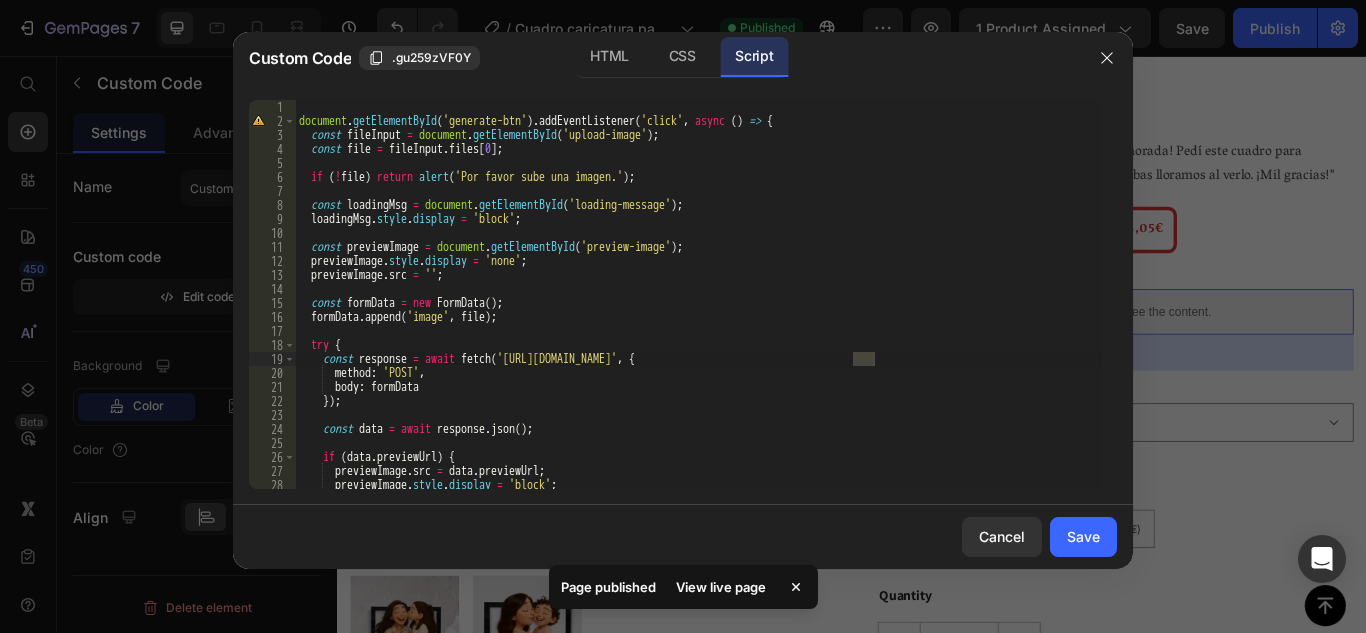 click on "document . getElementById ( 'generate-btn' ) . addEventListener ( 'click' ,   async   ( )   =>   {    const   fileInput   =   document . getElementById ( 'upload-image' ) ;    const   file   =   fileInput . files [ 0 ] ;    if   ( ! file )   return   alert ( 'Por favor sube una imagen.' ) ;    const   loadingMsg   =   document . getElementById ( 'loading-message' ) ;    loadingMsg . style . display   =   'block' ;    const   previewImage   =   document . getElementById ( 'preview-image' ) ;    previewImage . style . display   =   'none' ;    previewImage . src   =   '' ;    const   formData   =   new   FormData ( ) ;    formData . append ( 'image' ,   file ) ;    try   {      const   response   =   await   fetch ( '[URL][DOMAIN_NAME]' ,   {         method :   'POST' ,         body :   formData      }) ;      const   data   =   await   response . json ( ) ;      if   ( data . previewUrl )   {         previewImage . src   =   data . previewUrl ;         previewImage . style ." at bounding box center (698, 294) 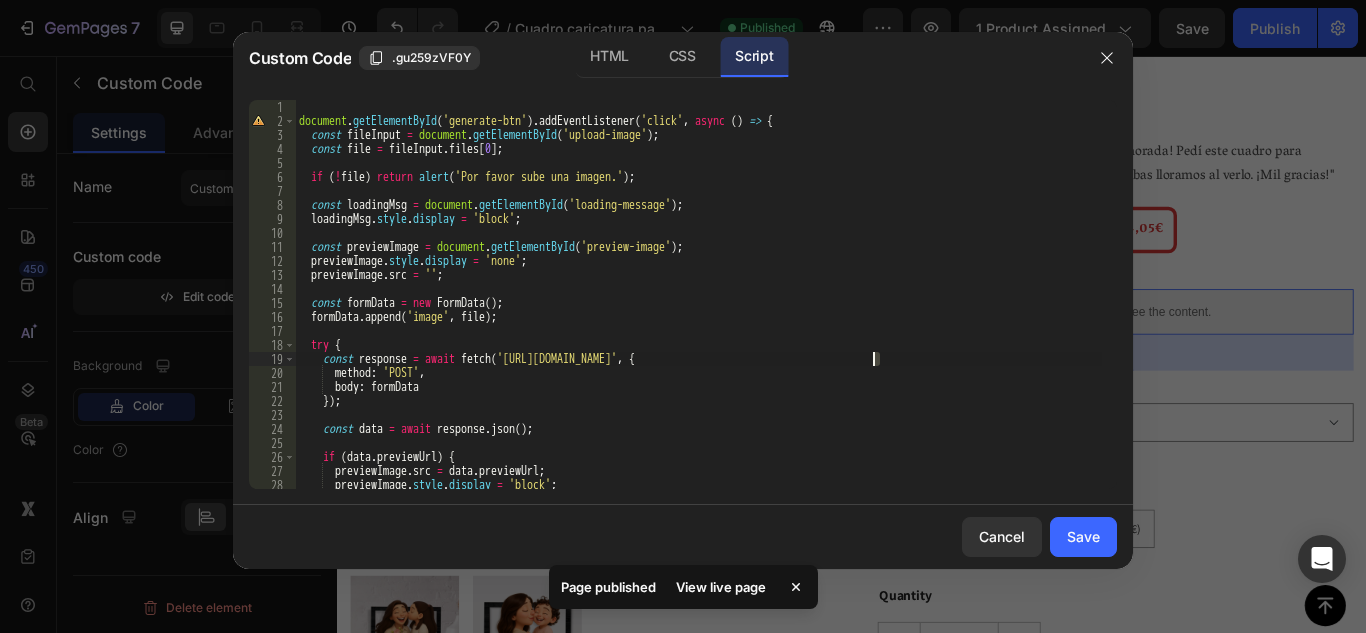 click on "document . getElementById ( 'generate-btn' ) . addEventListener ( 'click' ,   async   ( )   =>   {    const   fileInput   =   document . getElementById ( 'upload-image' ) ;    const   file   =   fileInput . files [ 0 ] ;    if   ( ! file )   return   alert ( 'Por favor sube una imagen.' ) ;    const   loadingMsg   =   document . getElementById ( 'loading-message' ) ;    loadingMsg . style . display   =   'block' ;    const   previewImage   =   document . getElementById ( 'preview-image' ) ;    previewImage . style . display   =   'none' ;    previewImage . src   =   '' ;    const   formData   =   new   FormData ( ) ;    formData . append ( 'image' ,   file ) ;    try   {      const   response   =   await   fetch ( '[URL][DOMAIN_NAME]' ,   {         method :   'POST' ,         body :   formData      }) ;      const   data   =   await   response . json ( ) ;      if   ( data . previewUrl )   {         previewImage . src   =   data . previewUrl ;         previewImage . style ." at bounding box center (698, 308) 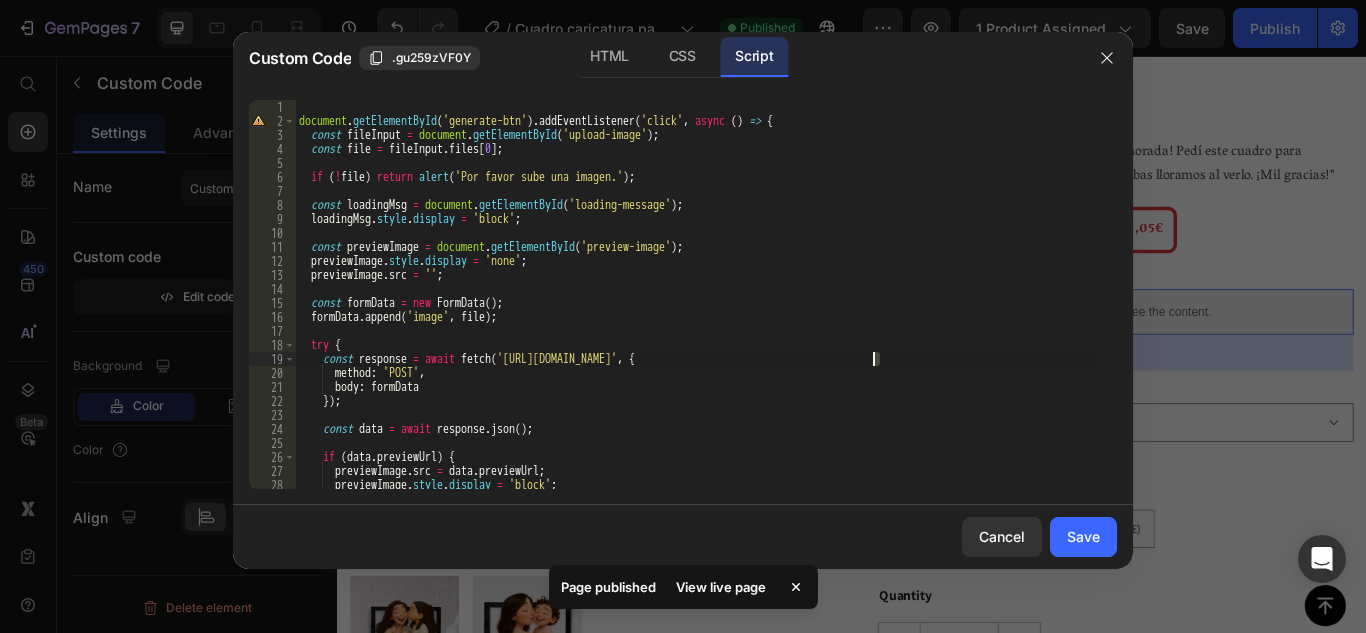 click on "document . getElementById ( 'generate-btn' ) . addEventListener ( 'click' ,   async   ( )   =>   {    const   fileInput   =   document . getElementById ( 'upload-image' ) ;    const   file   =   fileInput . files [ 0 ] ;    if   ( ! file )   return   alert ( 'Por favor sube una imagen.' ) ;    const   loadingMsg   =   document . getElementById ( 'loading-message' ) ;    loadingMsg . style . display   =   'block' ;    const   previewImage   =   document . getElementById ( 'preview-image' ) ;    previewImage . style . display   =   'none' ;    previewImage . src   =   '' ;    const   formData   =   new   FormData ( ) ;    formData . append ( 'image' ,   file ) ;    try   {      const   response   =   await   fetch ( '[URL][DOMAIN_NAME]' ,   {         method :   'POST' ,         body :   formData      }) ;      const   data   =   await   response . json ( ) ;      if   ( data . previewUrl )   {         previewImage . src   =   data . previewUrl ;         previewImage . style ." at bounding box center [698, 294] 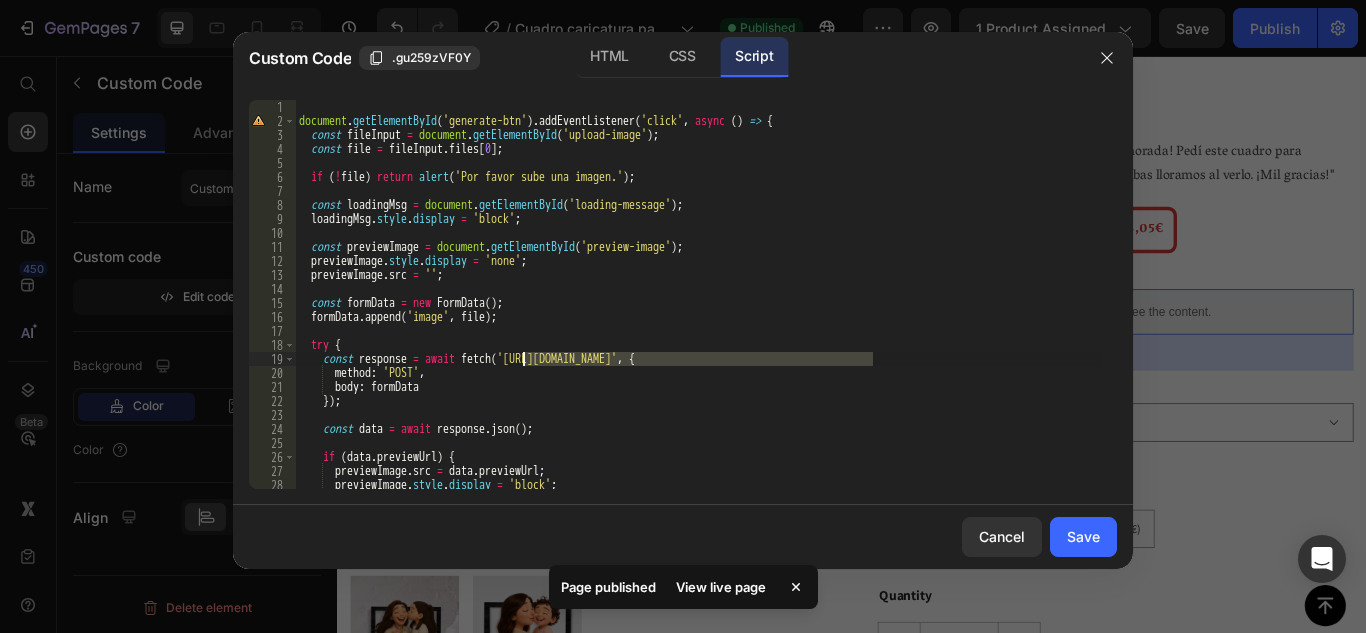 drag, startPoint x: 874, startPoint y: 359, endPoint x: 523, endPoint y: 357, distance: 351.0057 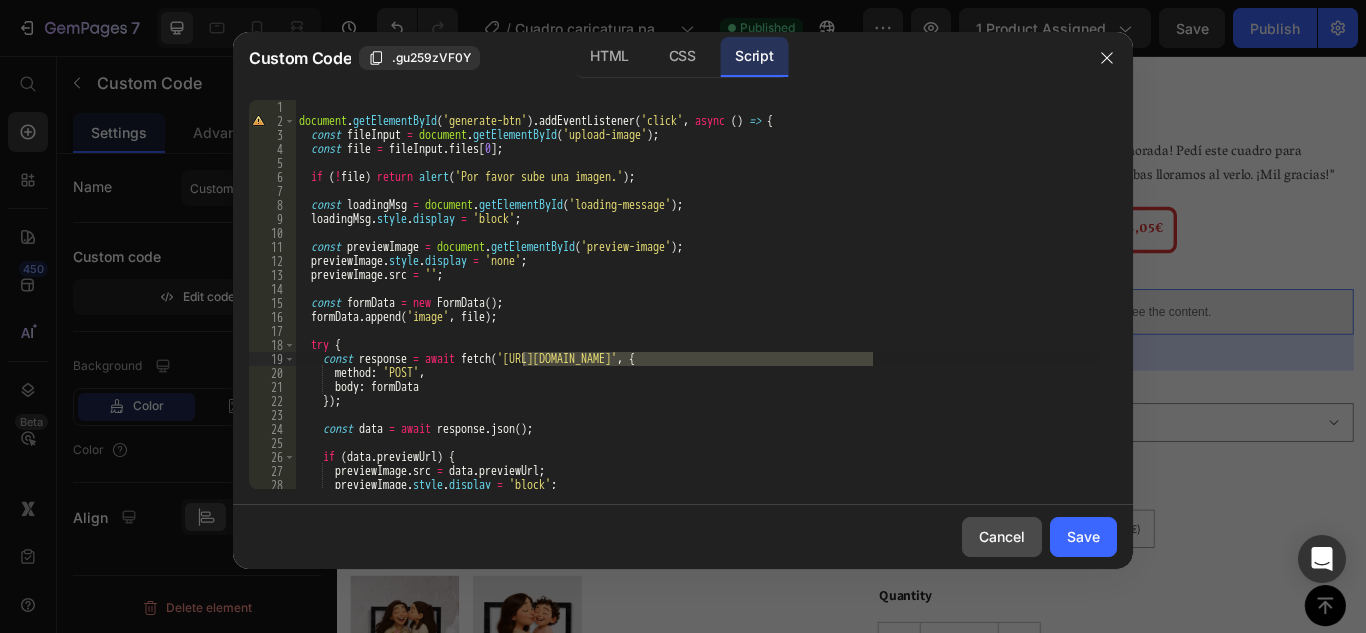 drag, startPoint x: 994, startPoint y: 544, endPoint x: 770, endPoint y: 51, distance: 541.50256 